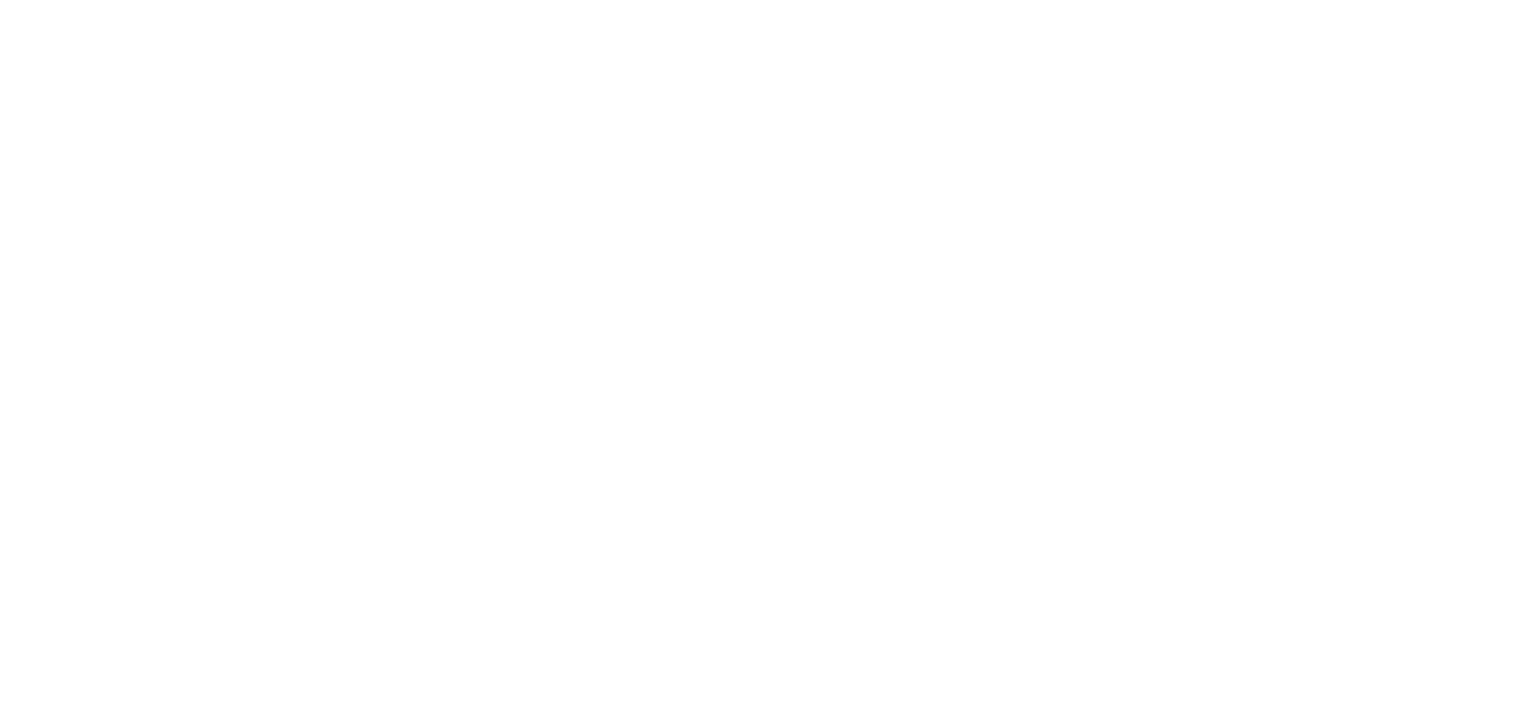 scroll, scrollTop: 0, scrollLeft: 0, axis: both 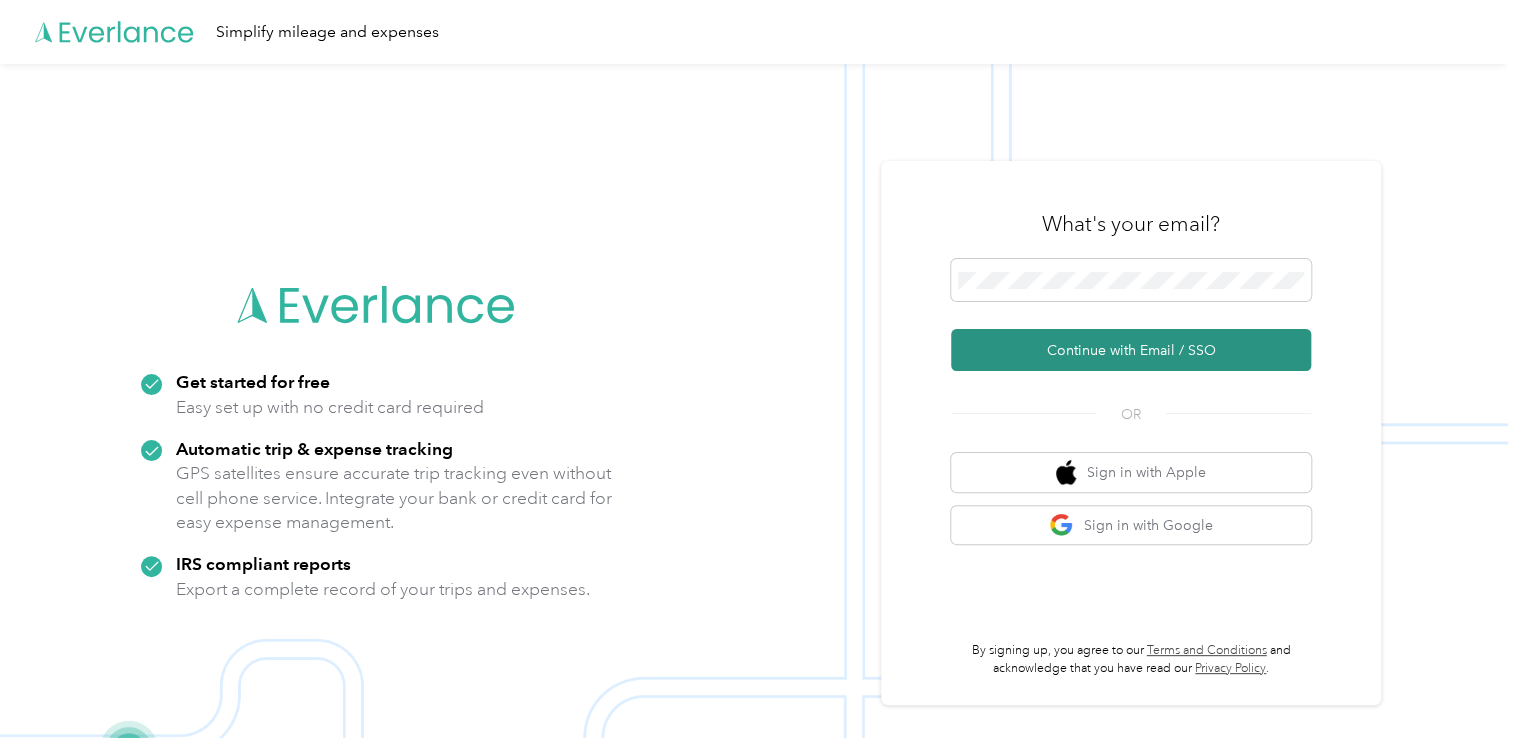 click on "Continue with Email / SSO" at bounding box center [1131, 350] 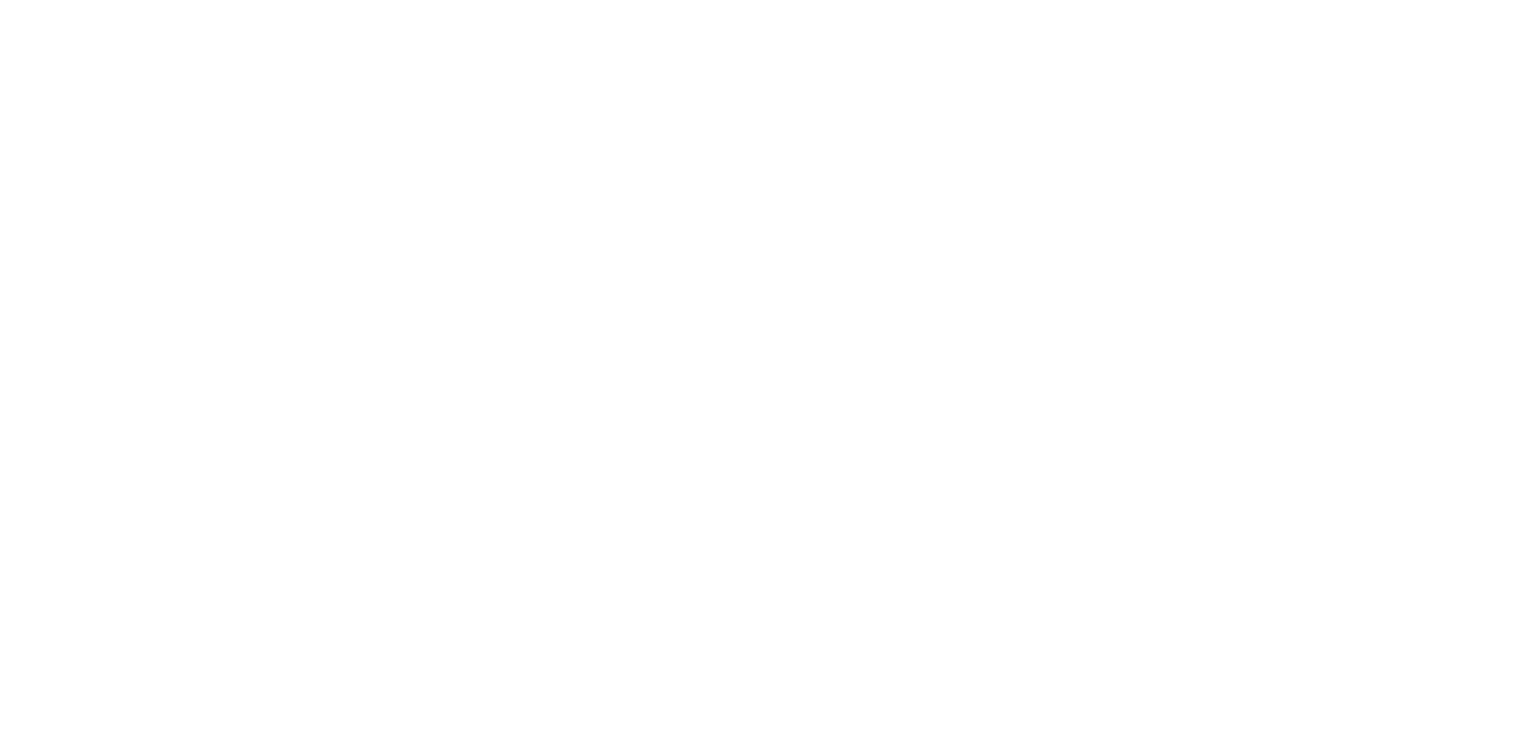 scroll, scrollTop: 0, scrollLeft: 0, axis: both 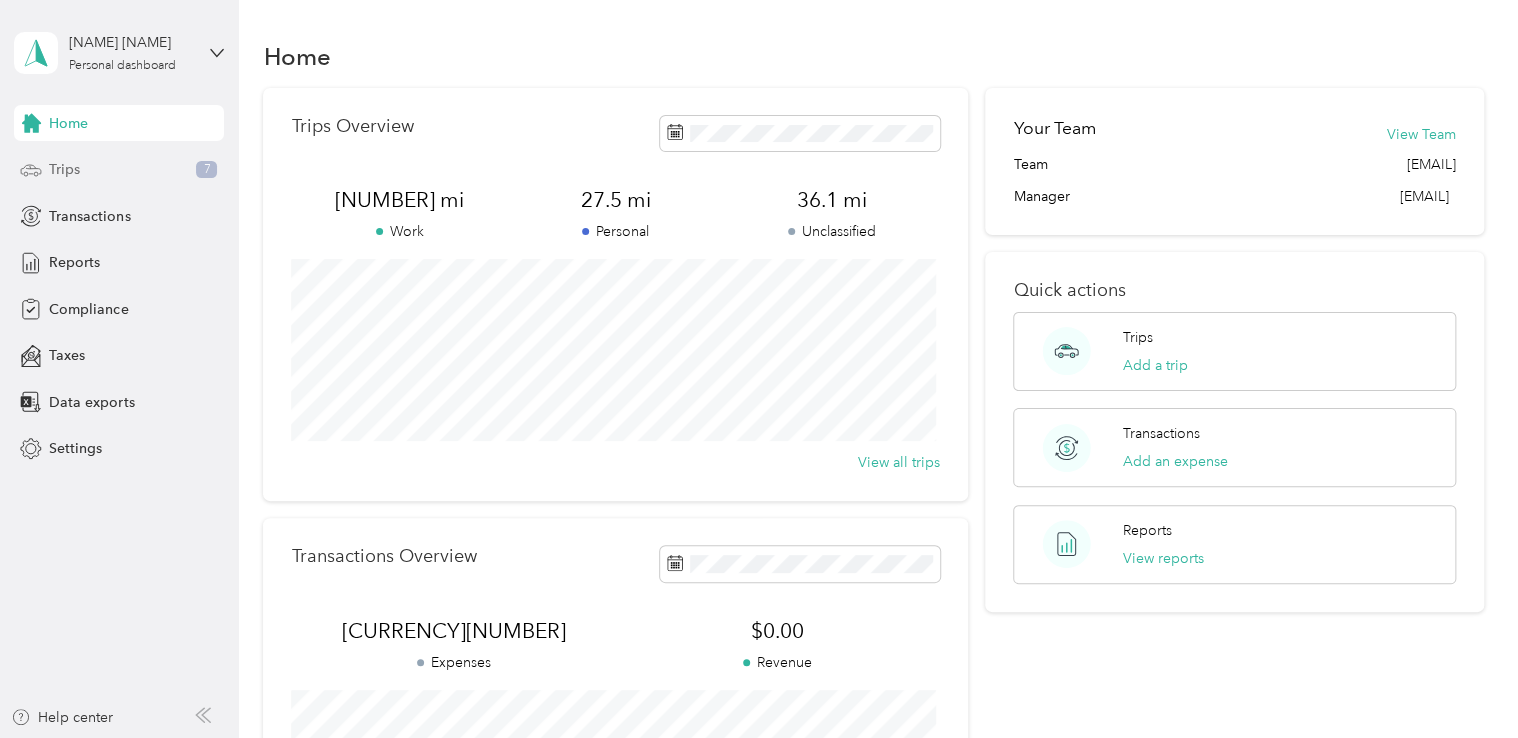 click on "Trips 7" at bounding box center [119, 170] 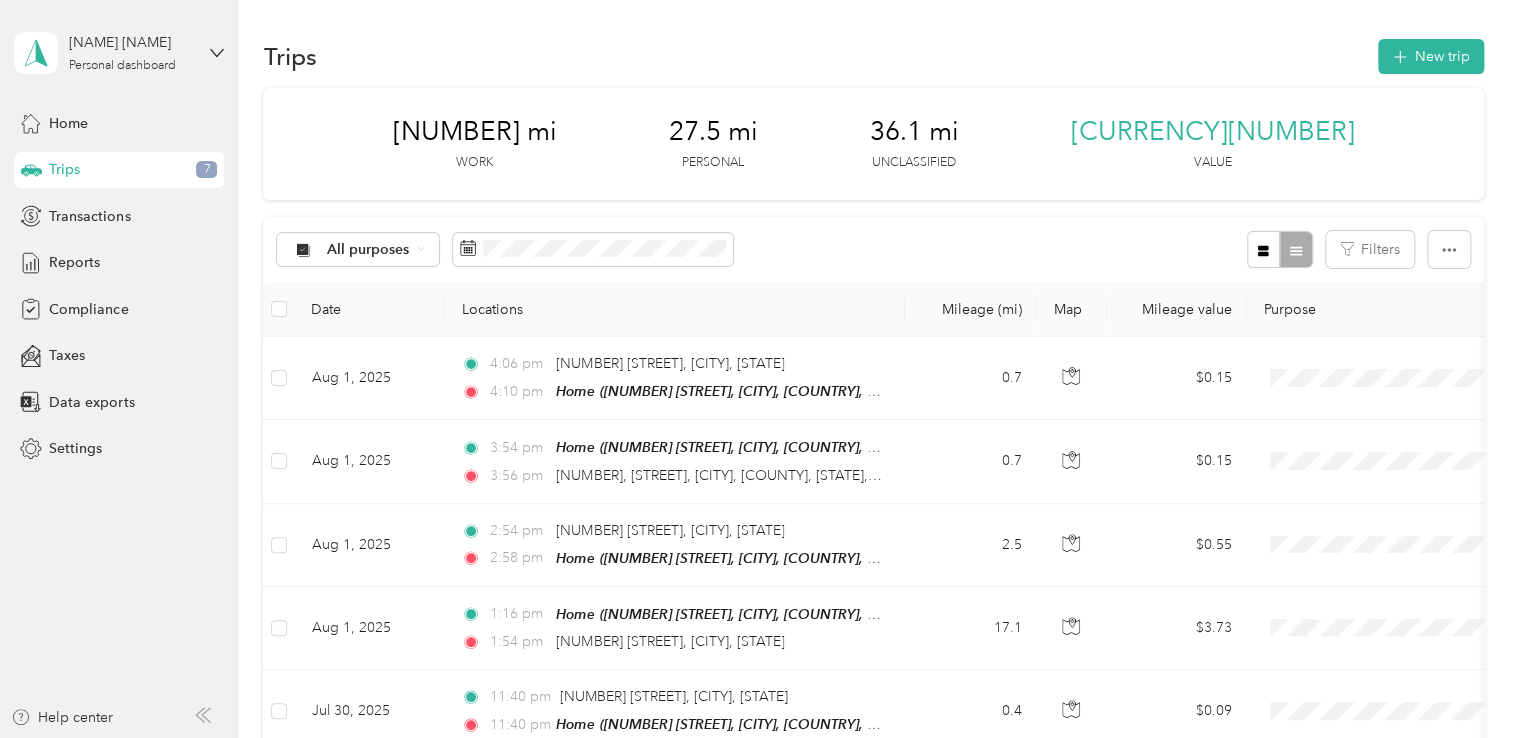 scroll, scrollTop: 100, scrollLeft: 0, axis: vertical 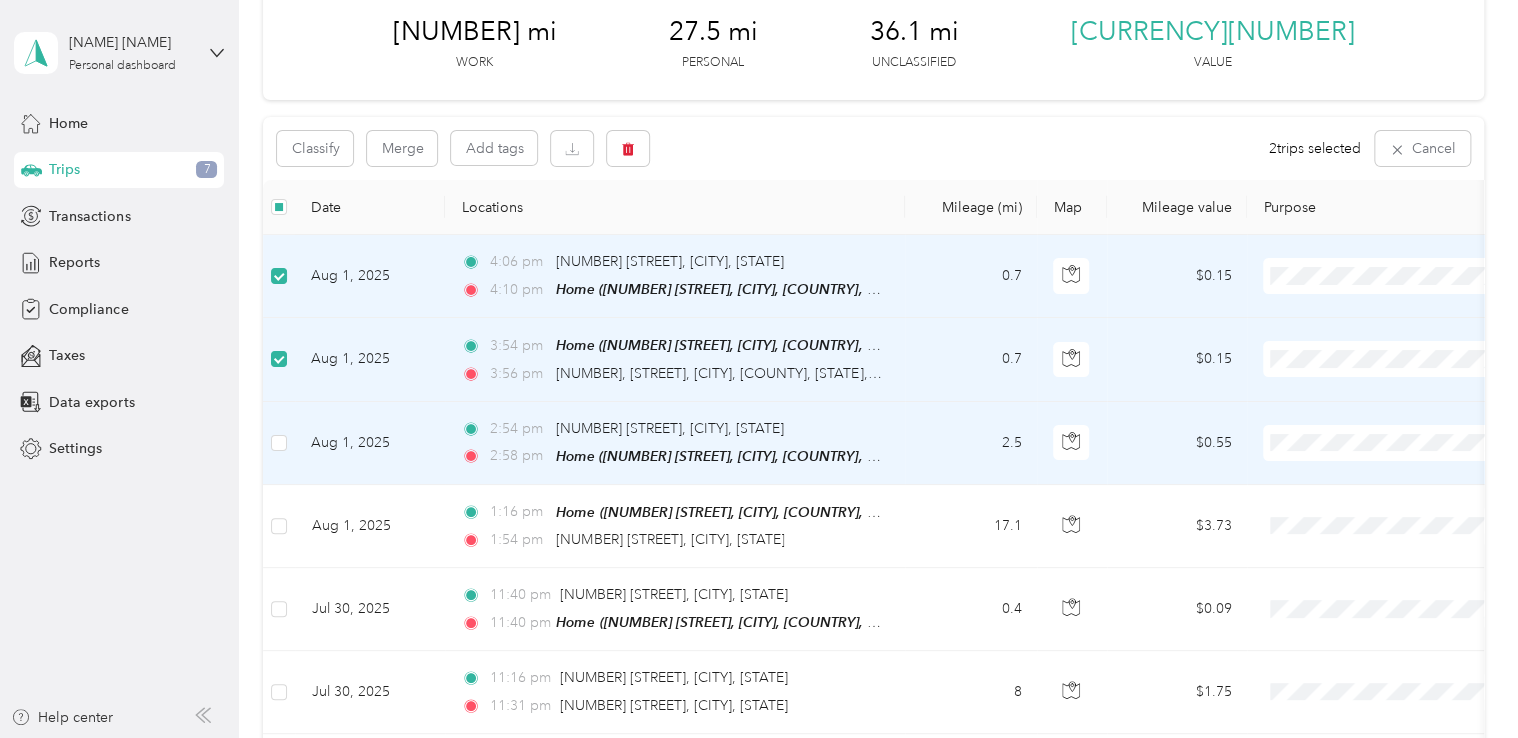 click at bounding box center (279, 443) 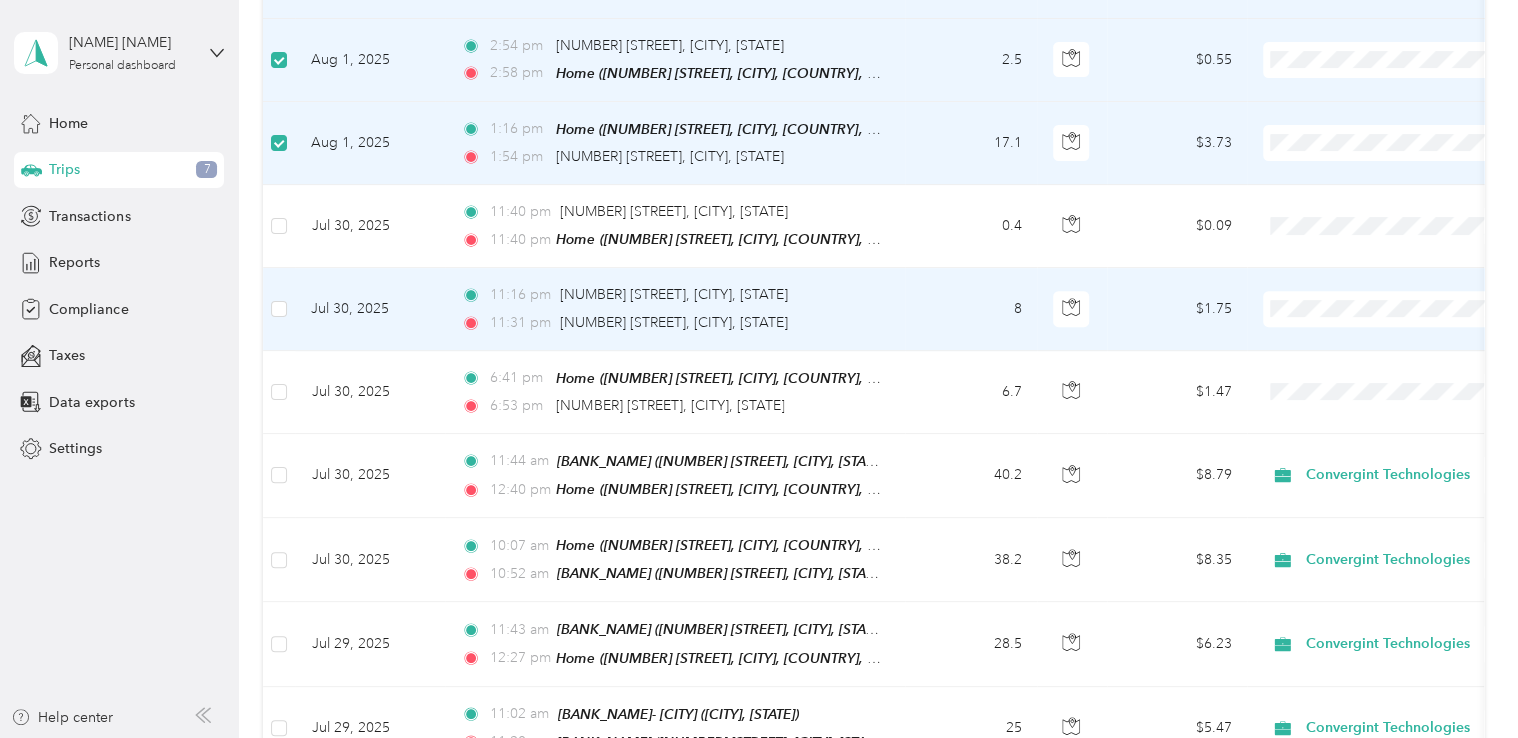 scroll, scrollTop: 500, scrollLeft: 0, axis: vertical 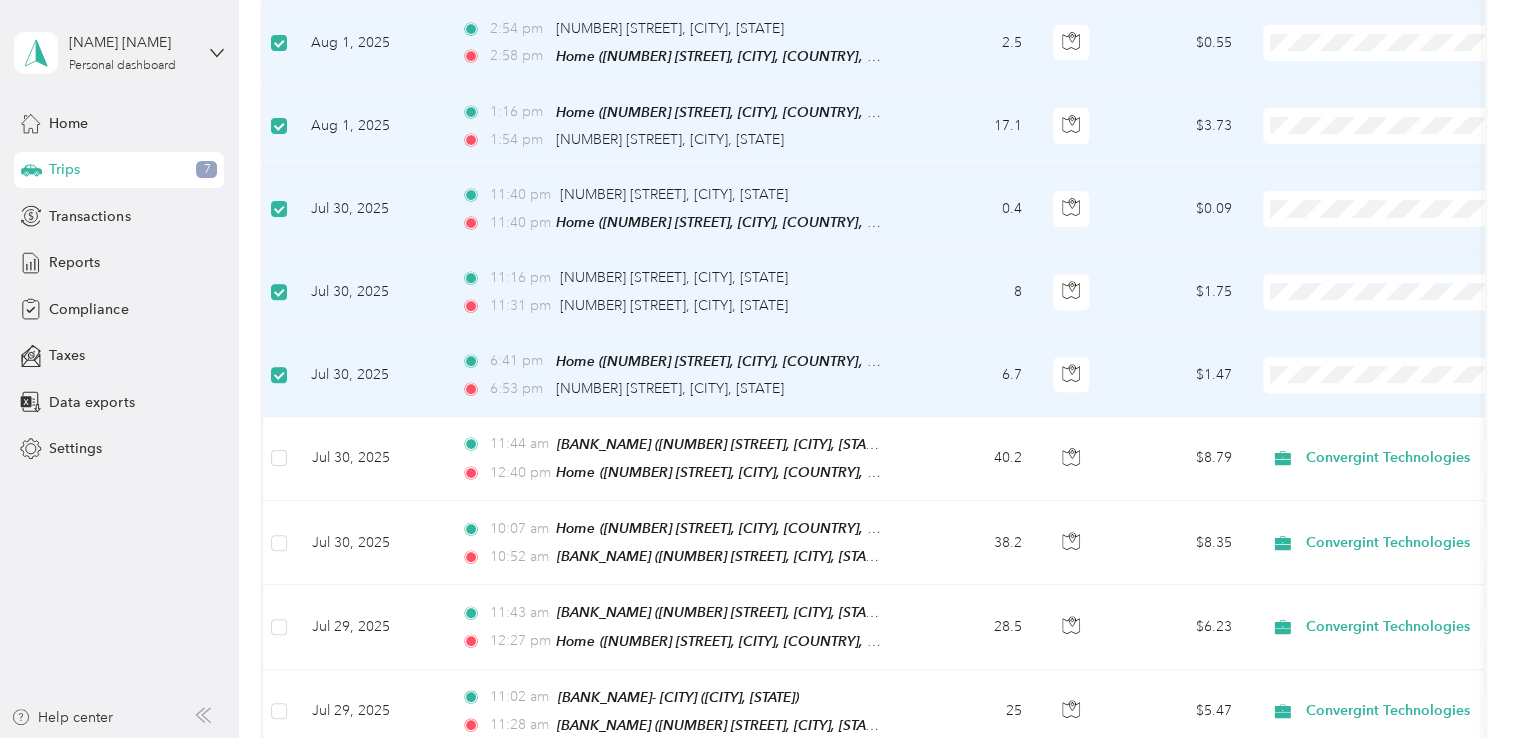 click on "6.7" at bounding box center (971, 375) 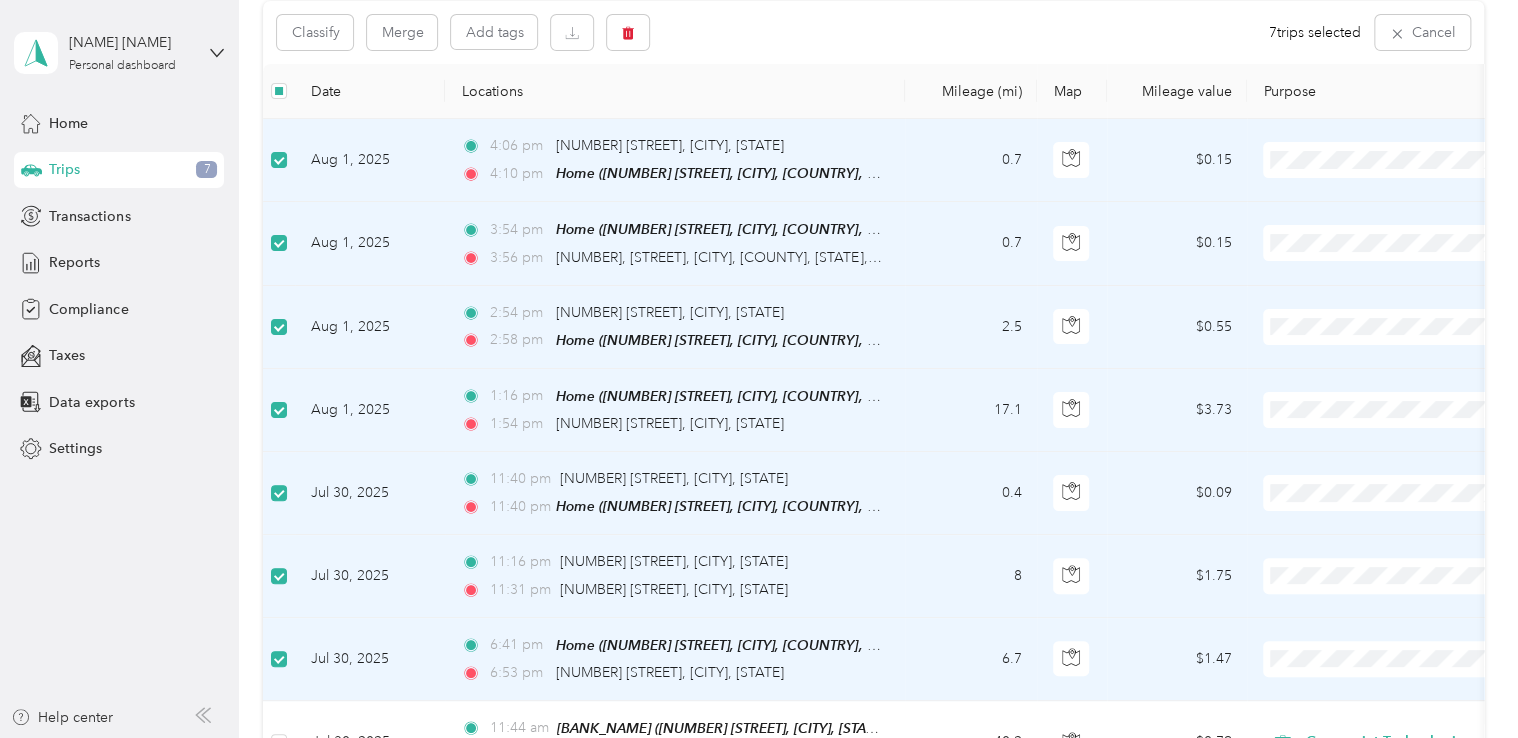 scroll, scrollTop: 200, scrollLeft: 0, axis: vertical 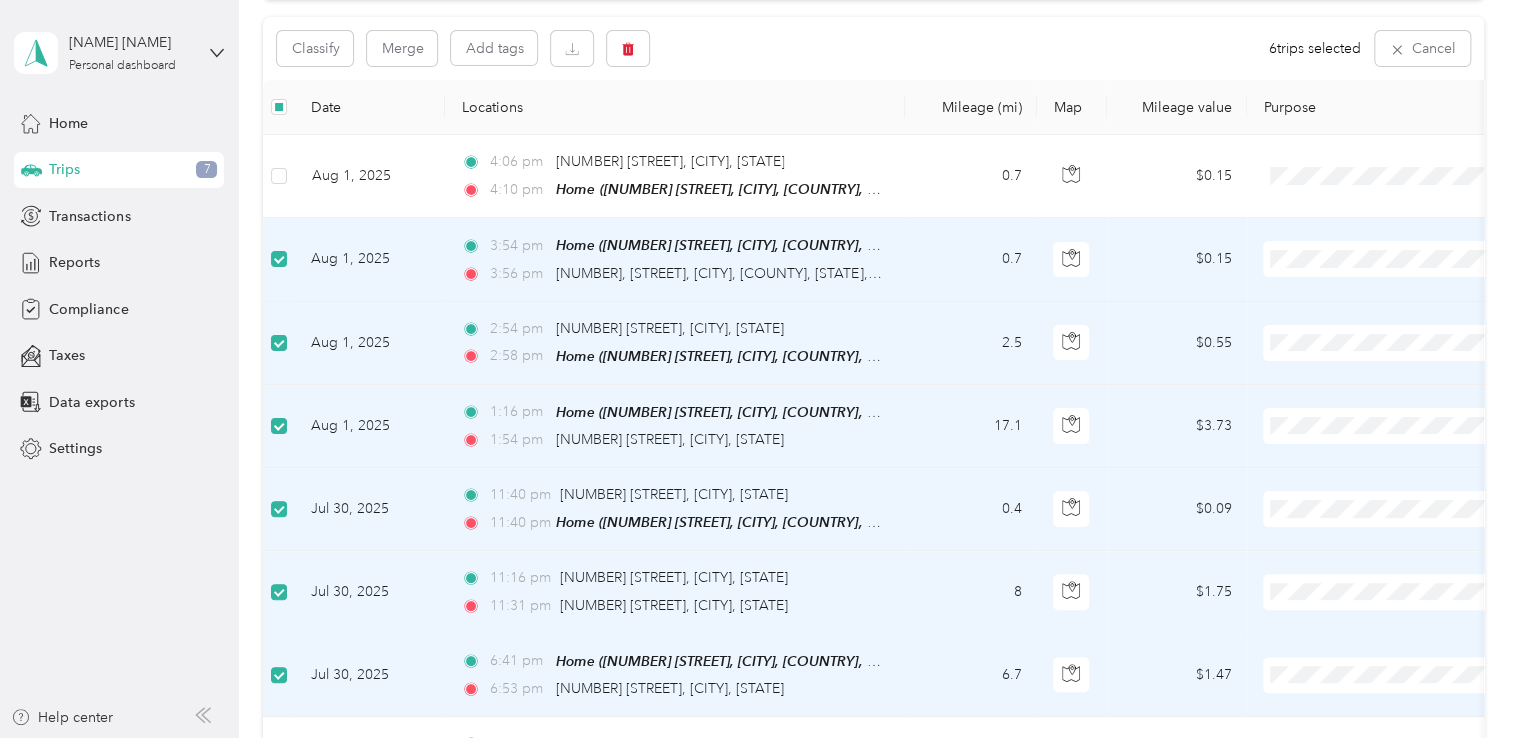 click at bounding box center (279, 259) 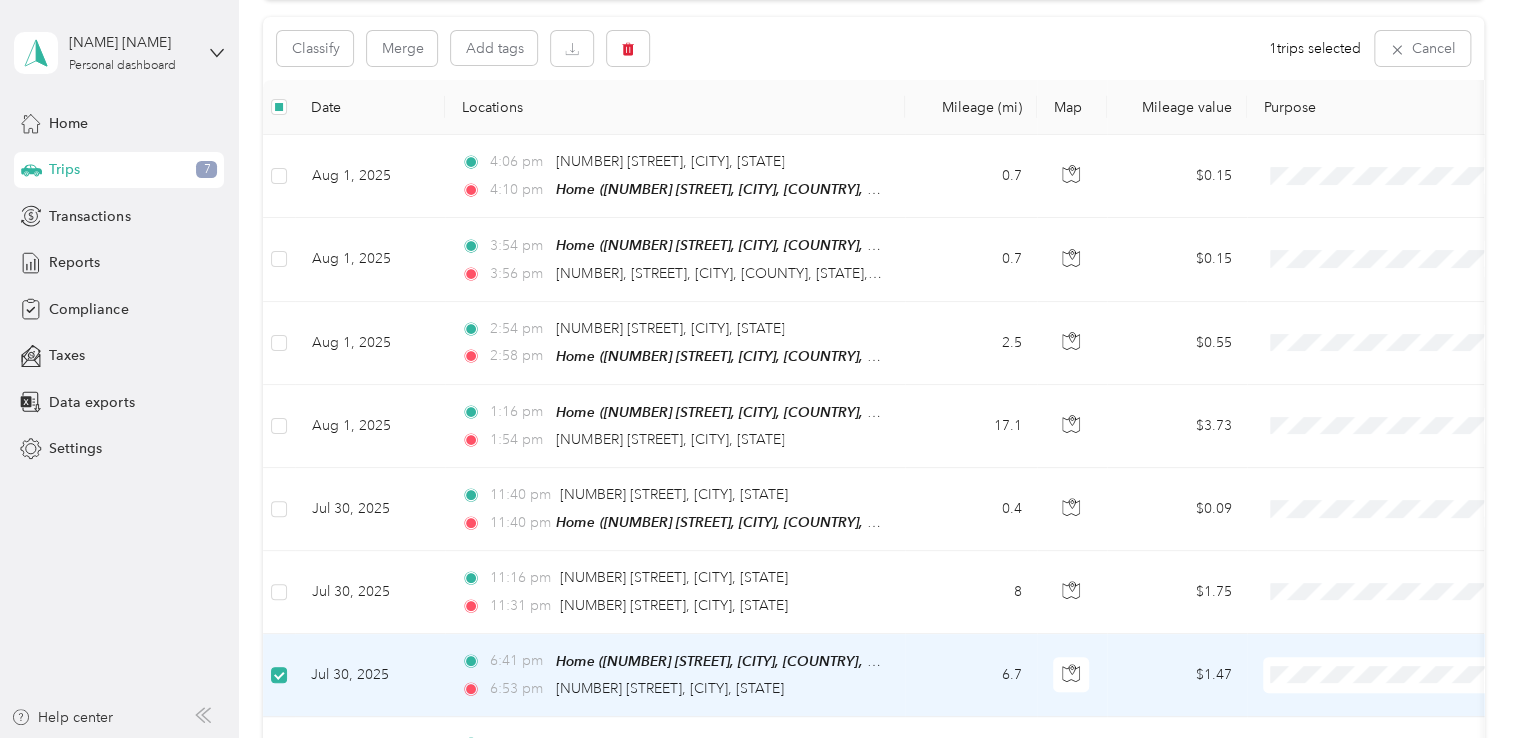 click at bounding box center [279, 675] 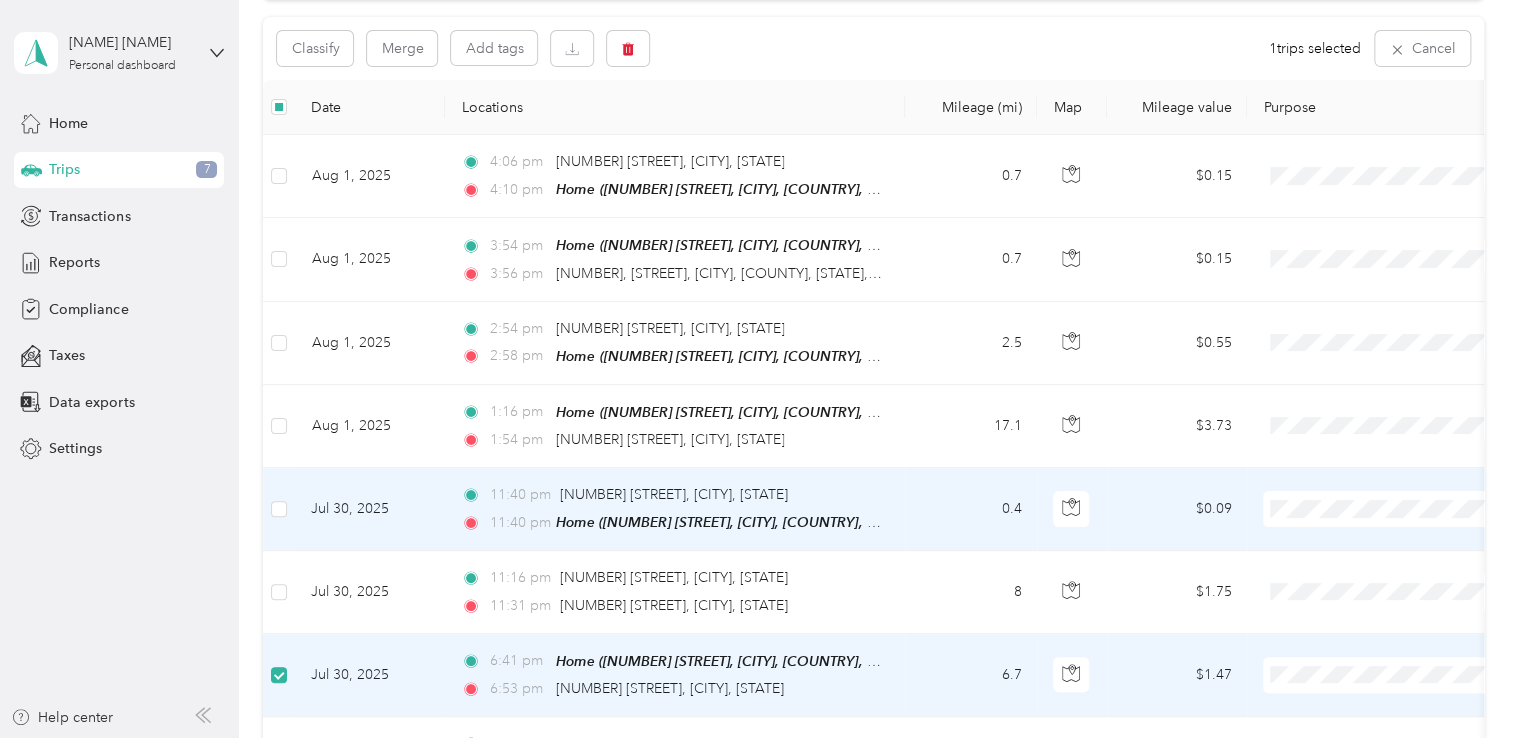 scroll, scrollTop: 500, scrollLeft: 0, axis: vertical 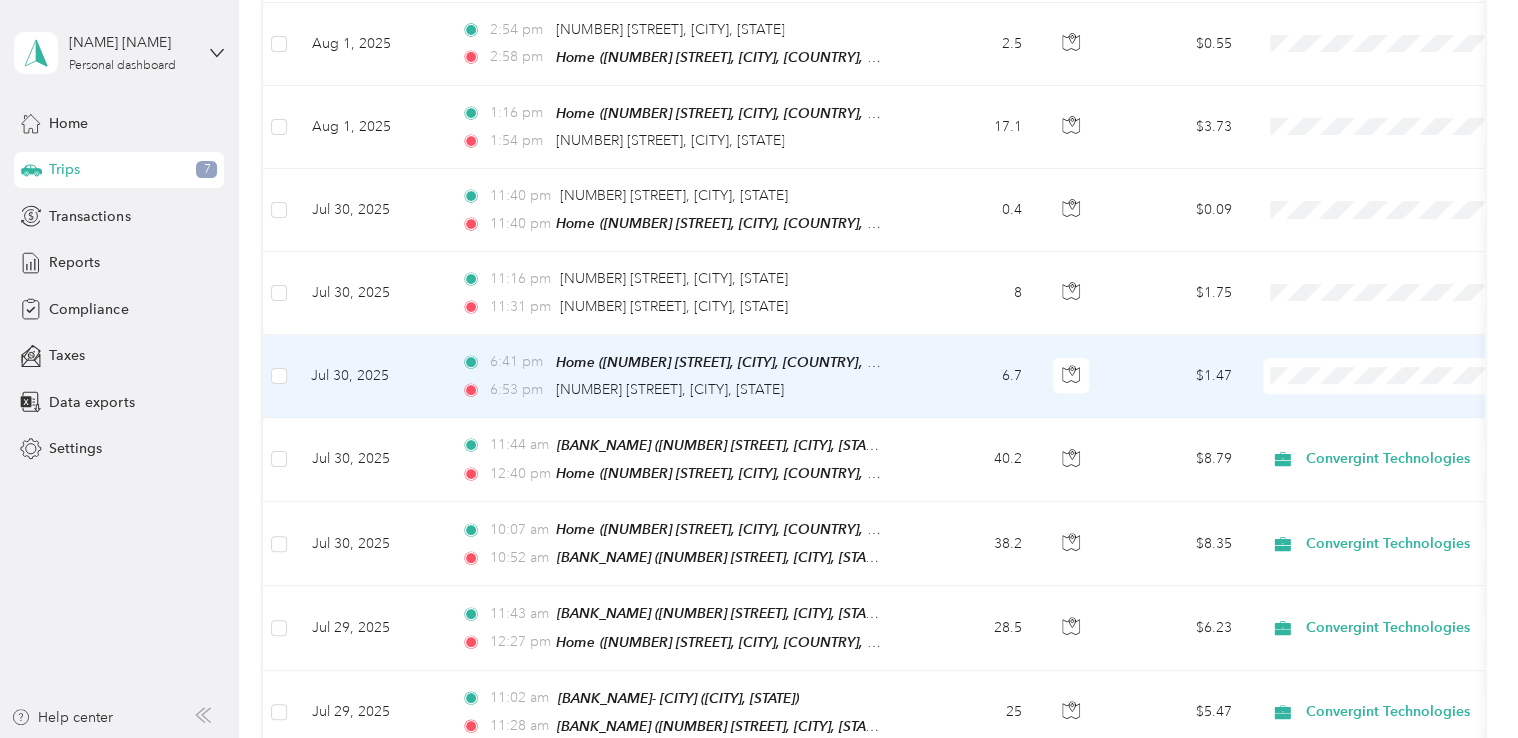 click on "6.7" at bounding box center [971, 376] 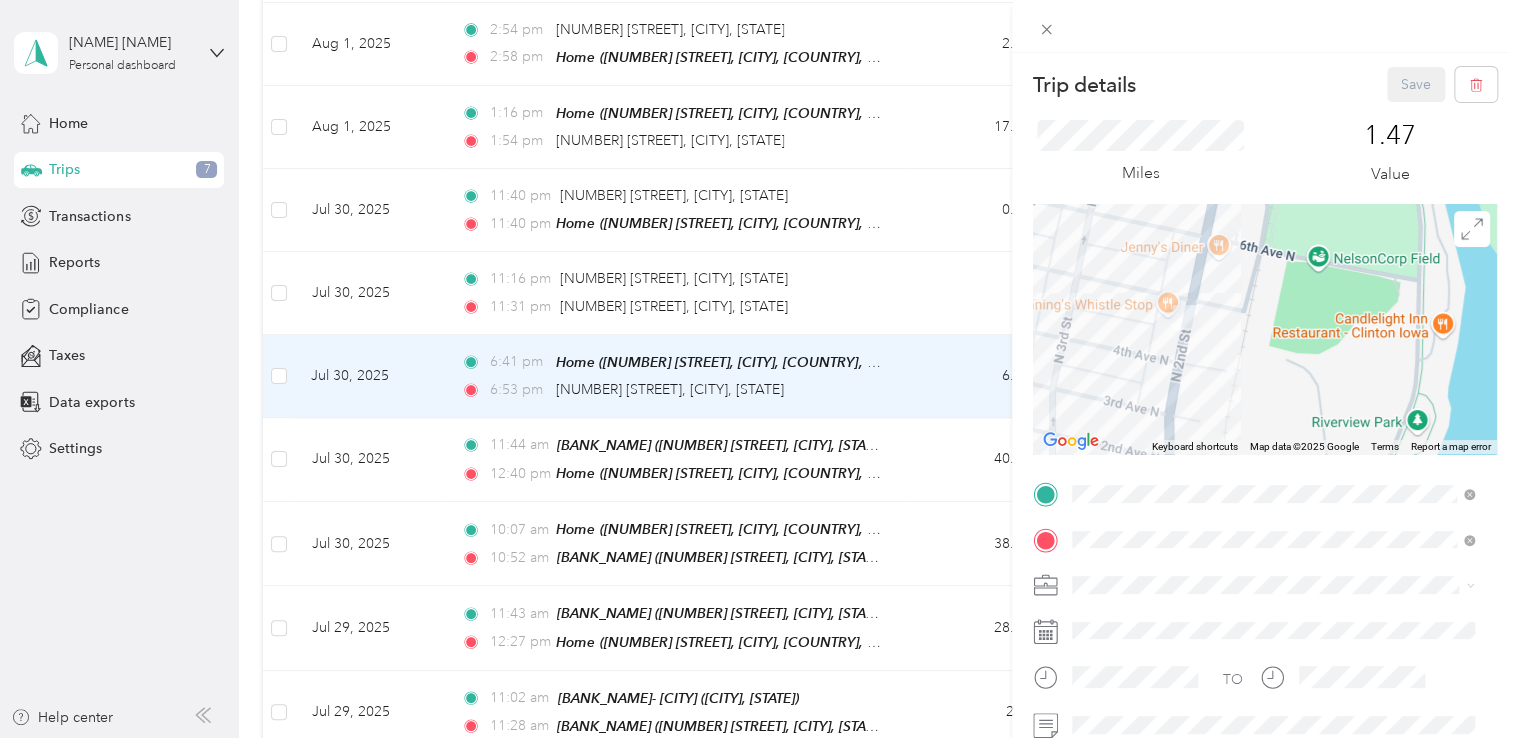 drag, startPoint x: 1190, startPoint y: 346, endPoint x: 1240, endPoint y: 346, distance: 50 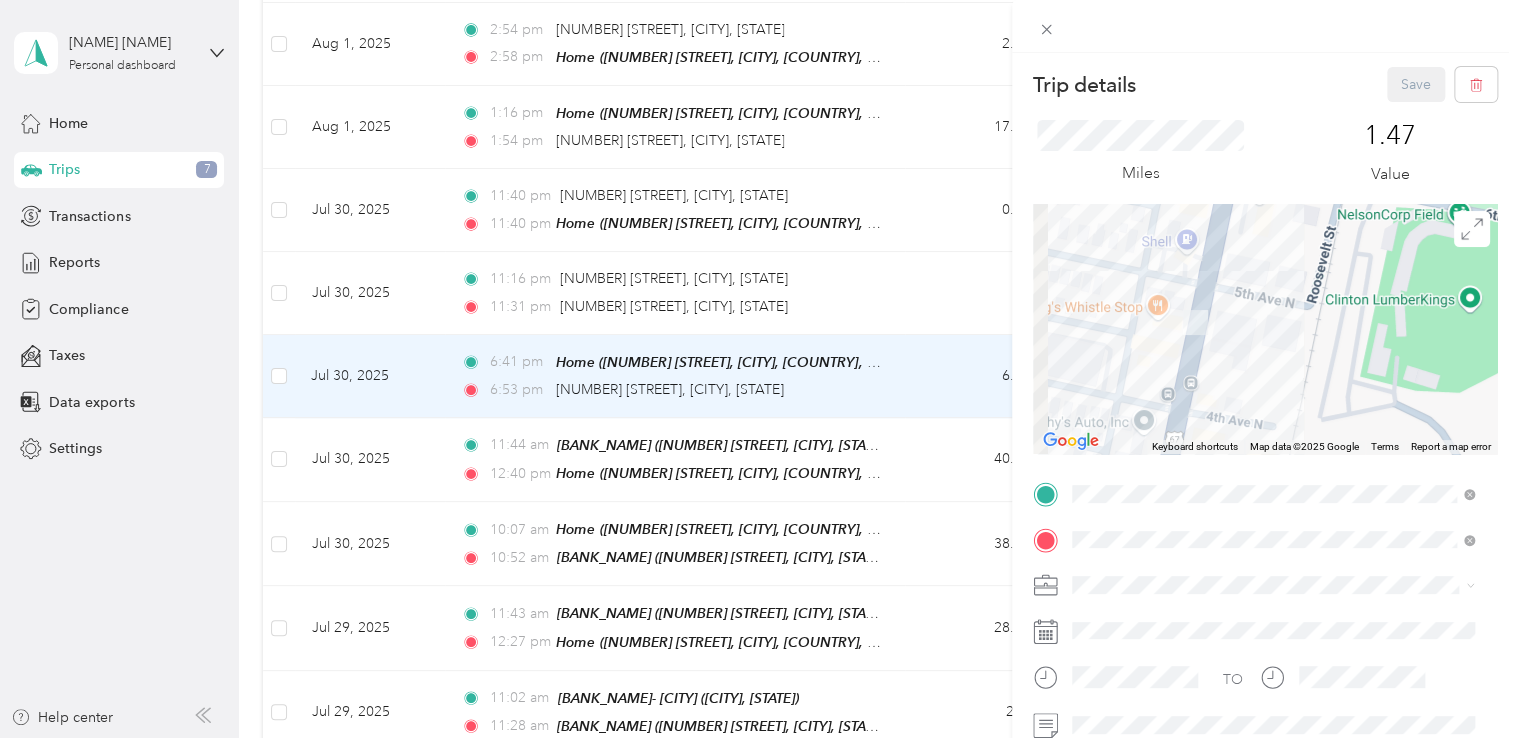 drag, startPoint x: 1230, startPoint y: 334, endPoint x: 1289, endPoint y: 337, distance: 59.07622 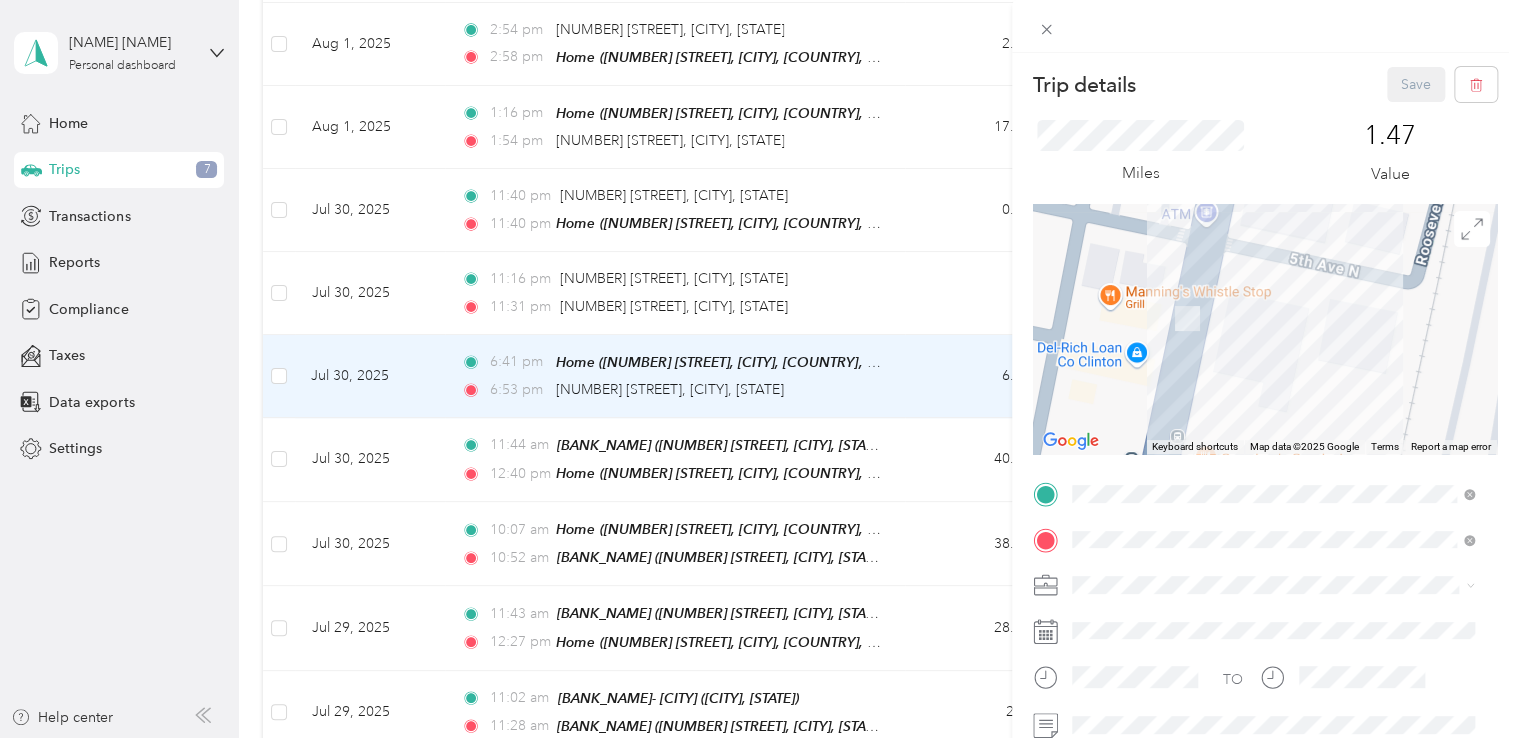drag, startPoint x: 1243, startPoint y: 337, endPoint x: 1308, endPoint y: 338, distance: 65.00769 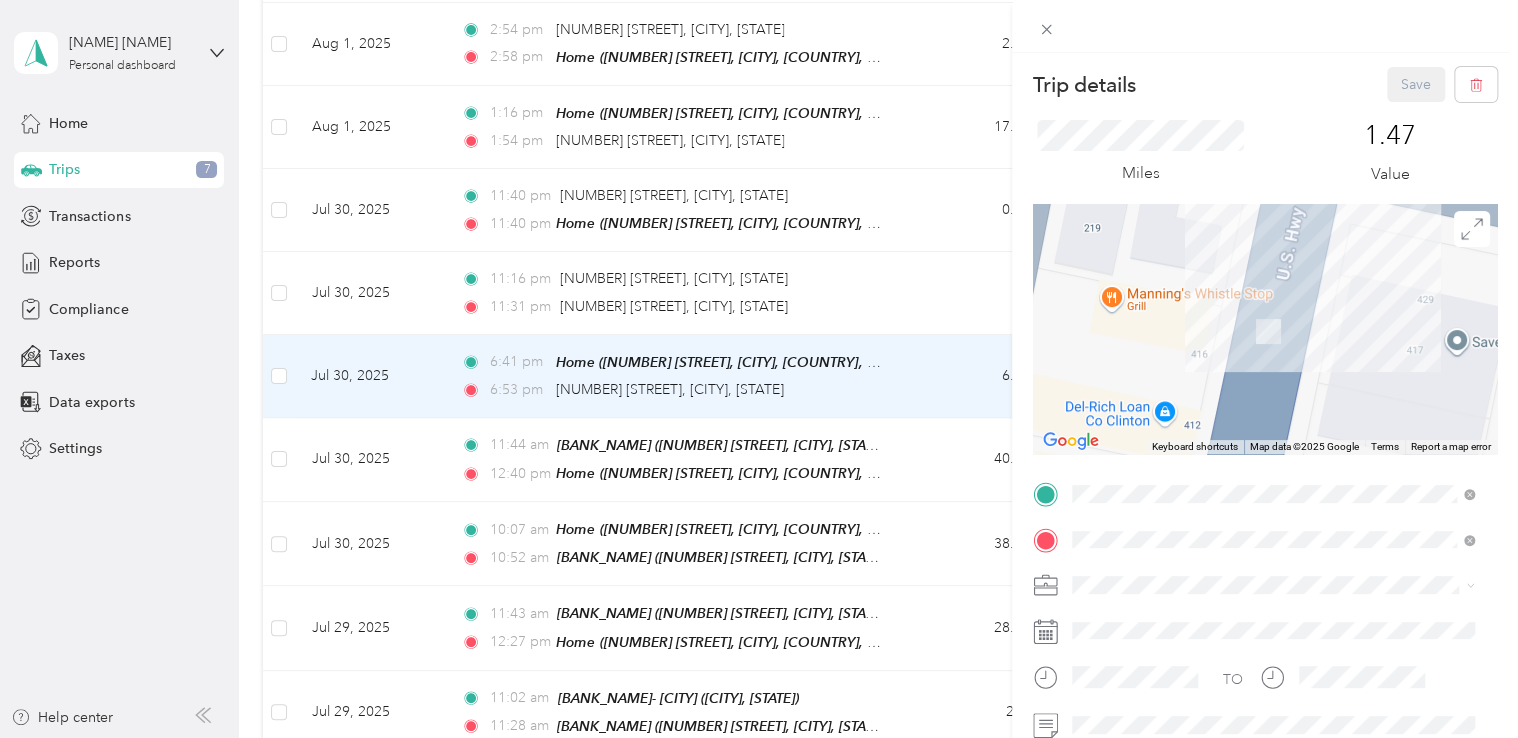drag, startPoint x: 1288, startPoint y: 326, endPoint x: 1360, endPoint y: 361, distance: 80.05623 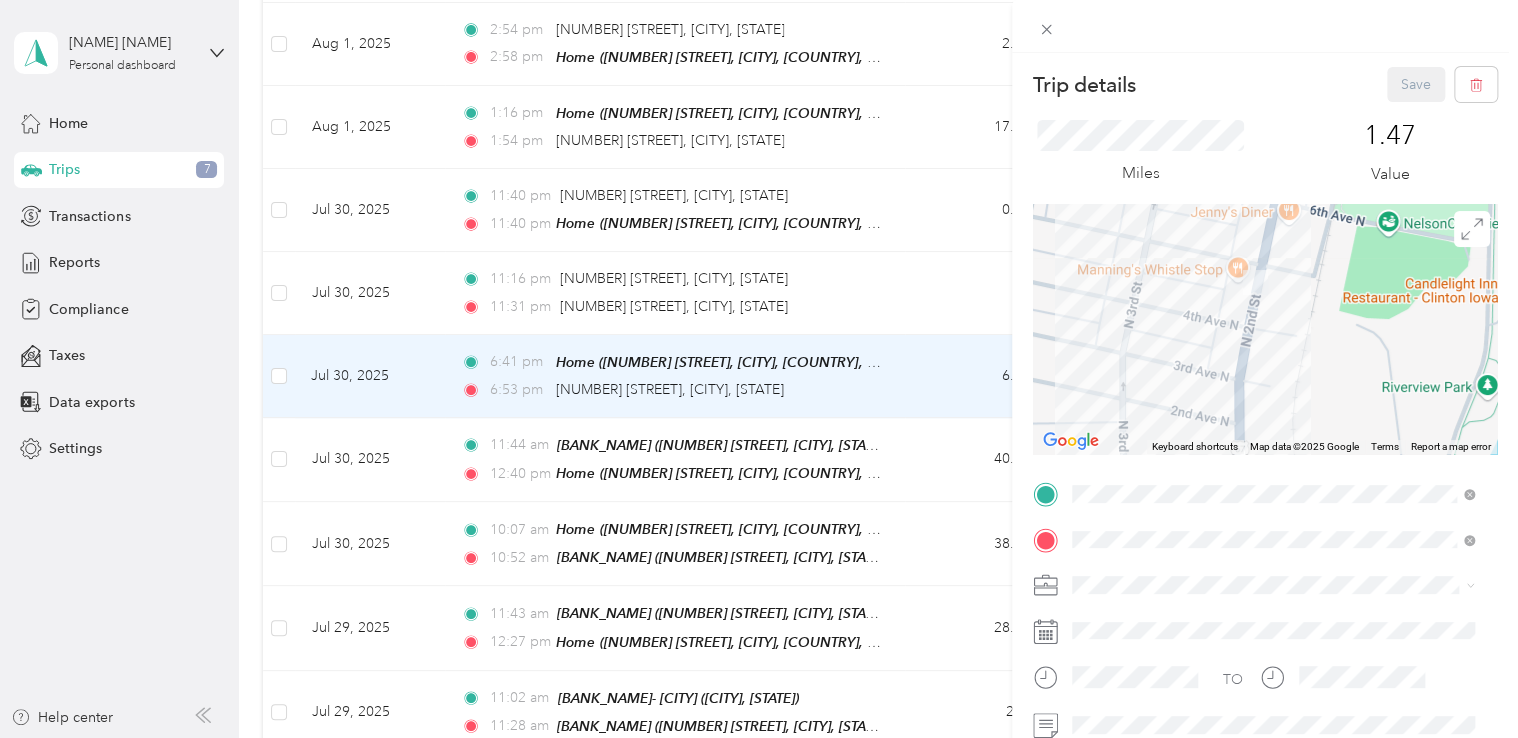 click on "Trip details Save This trip cannot be edited because it is either under review, approved, or paid. Contact your Team Manager to edit it. Miles [NUMBER] Value  ← Move left → Move right ↑ Move up ↓ Move down + Zoom in - Zoom out Home Jump left by [PERCENTAGE]% End Jump right by [PERCENTAGE]% Page Up Jump up by [PERCENTAGE]% Page Down Jump down by [PERCENTAGE]% Keyboard shortcuts Map Data Map data ©[YEAR] Google Map data ©[YEAR] Google [NUMBER] m  Click to toggle between metric and imperial units Terms Report a map error TO Add photo" at bounding box center (759, 369) 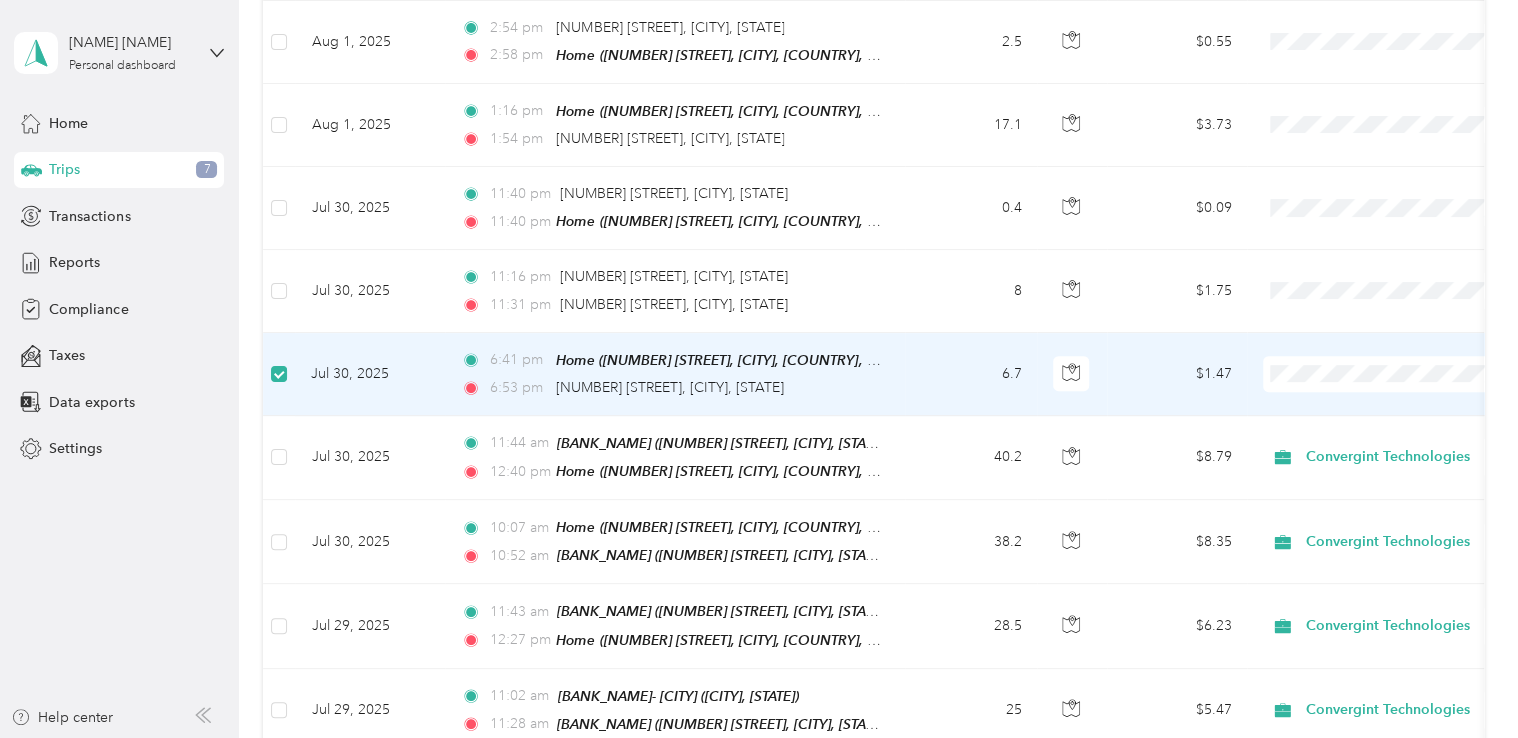 scroll, scrollTop: 500, scrollLeft: 0, axis: vertical 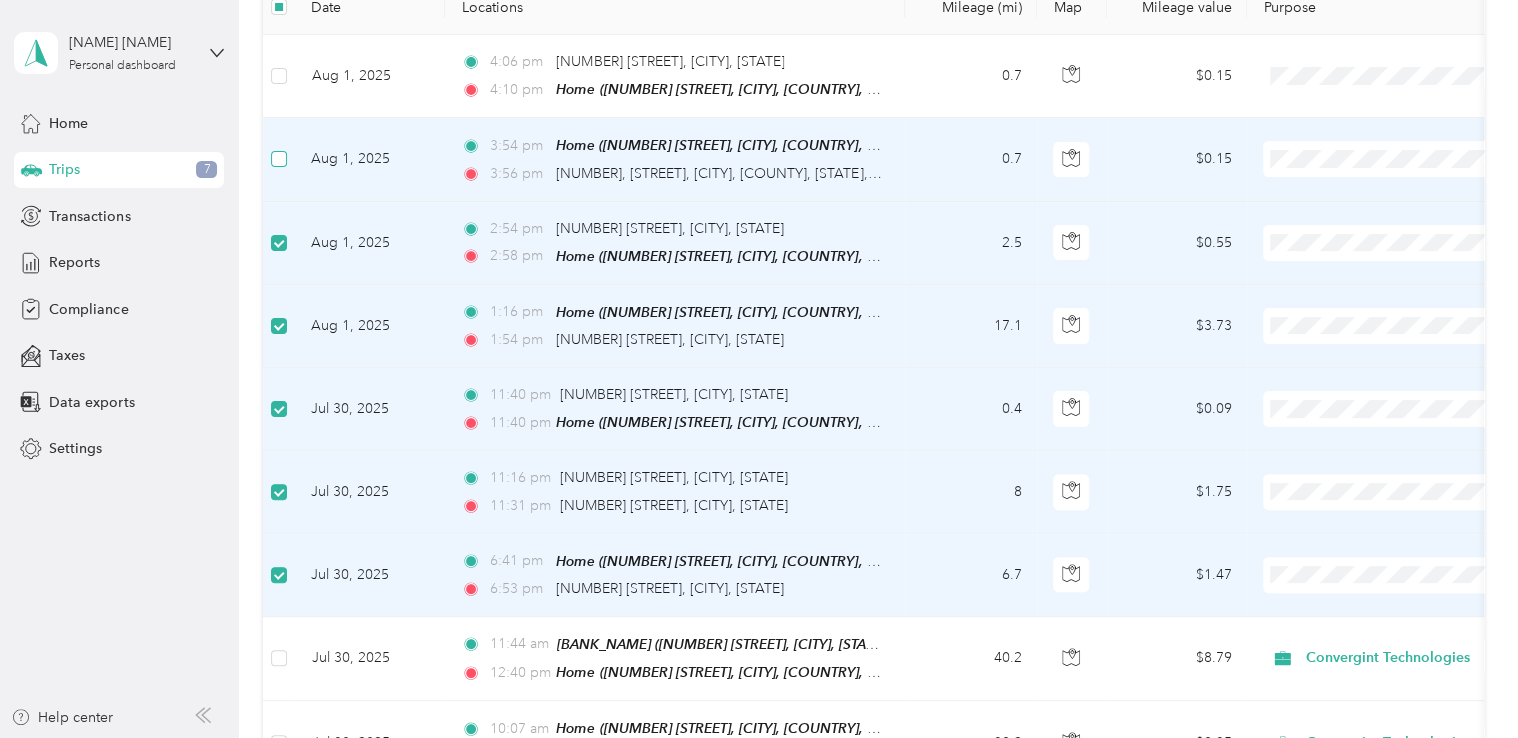 click at bounding box center [279, 159] 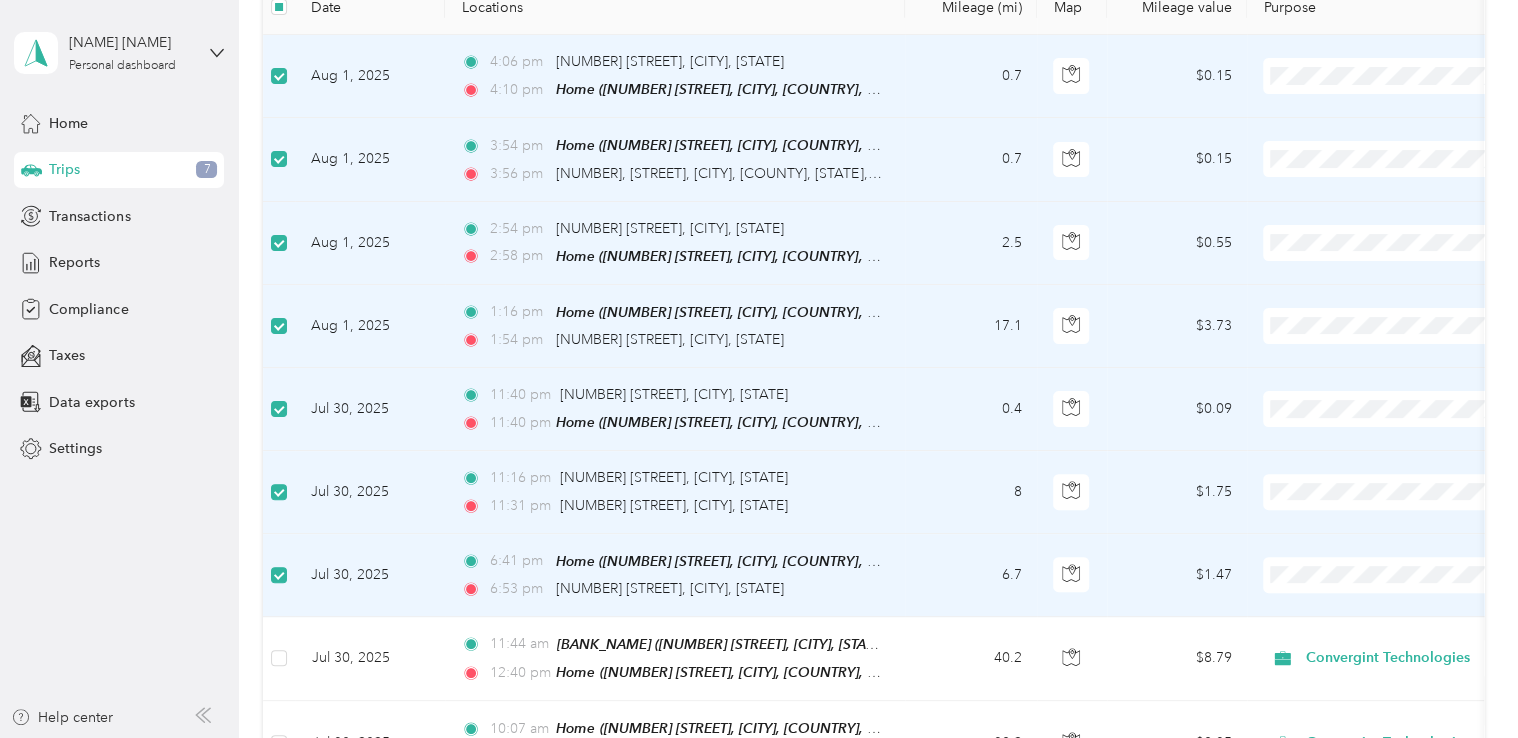 scroll, scrollTop: 100, scrollLeft: 0, axis: vertical 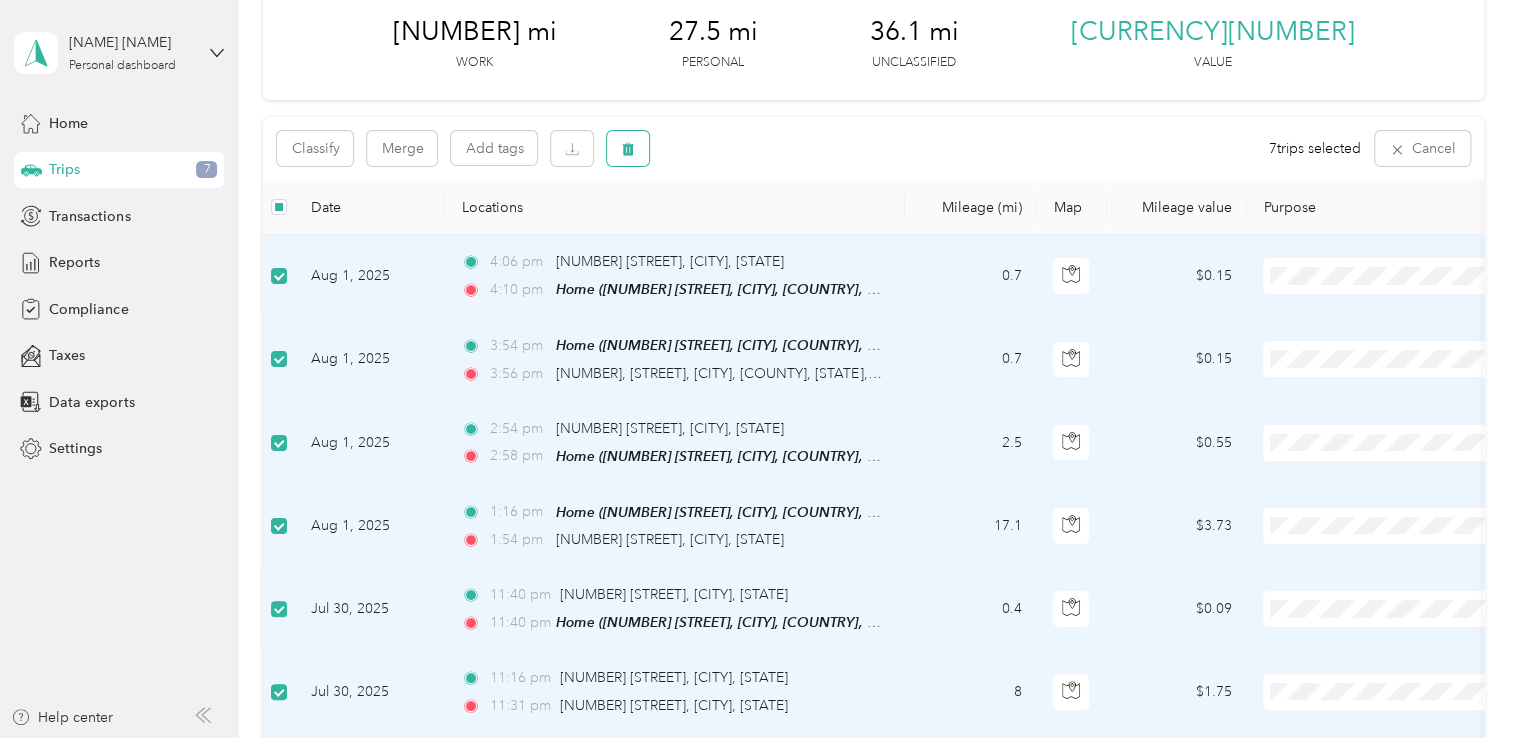 click 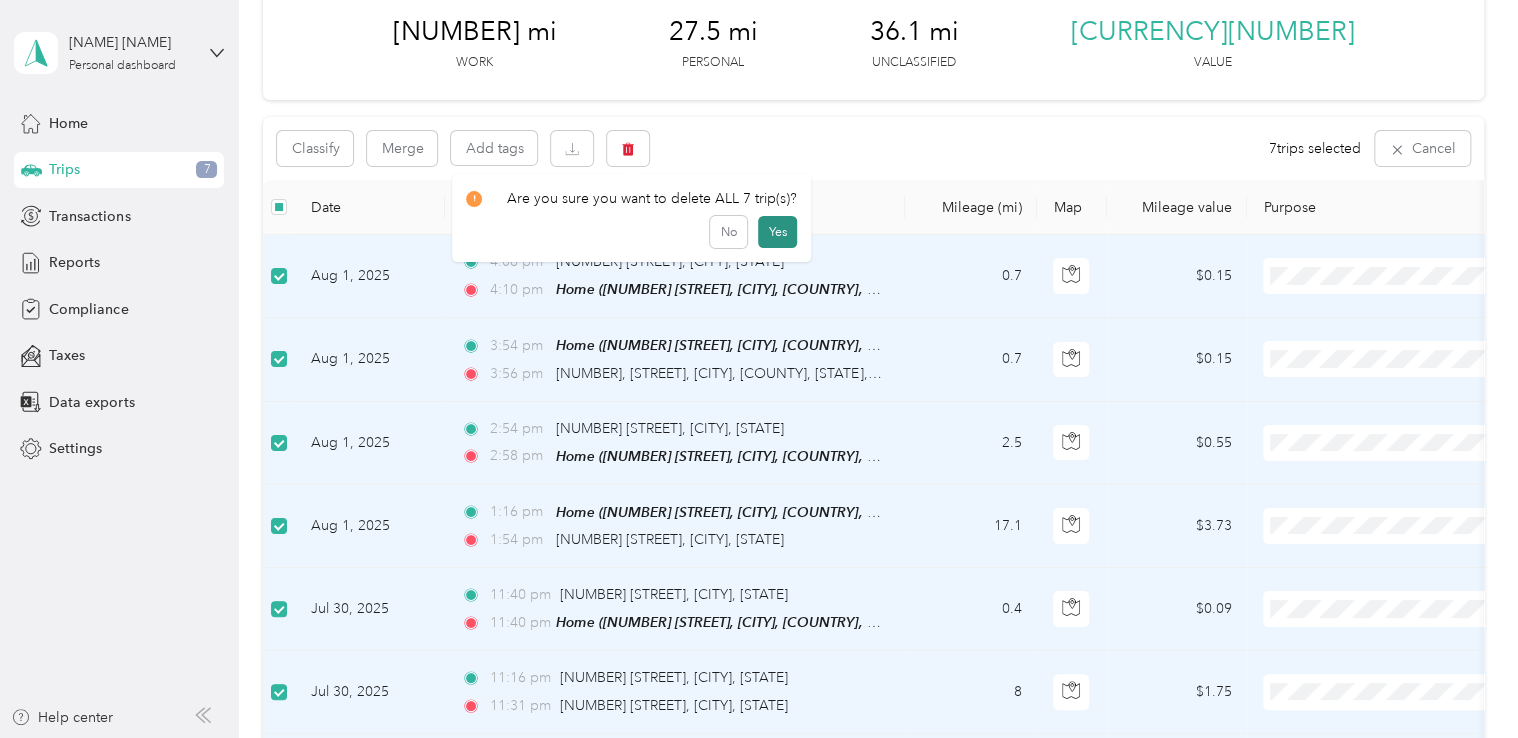 click on "Yes" at bounding box center (777, 232) 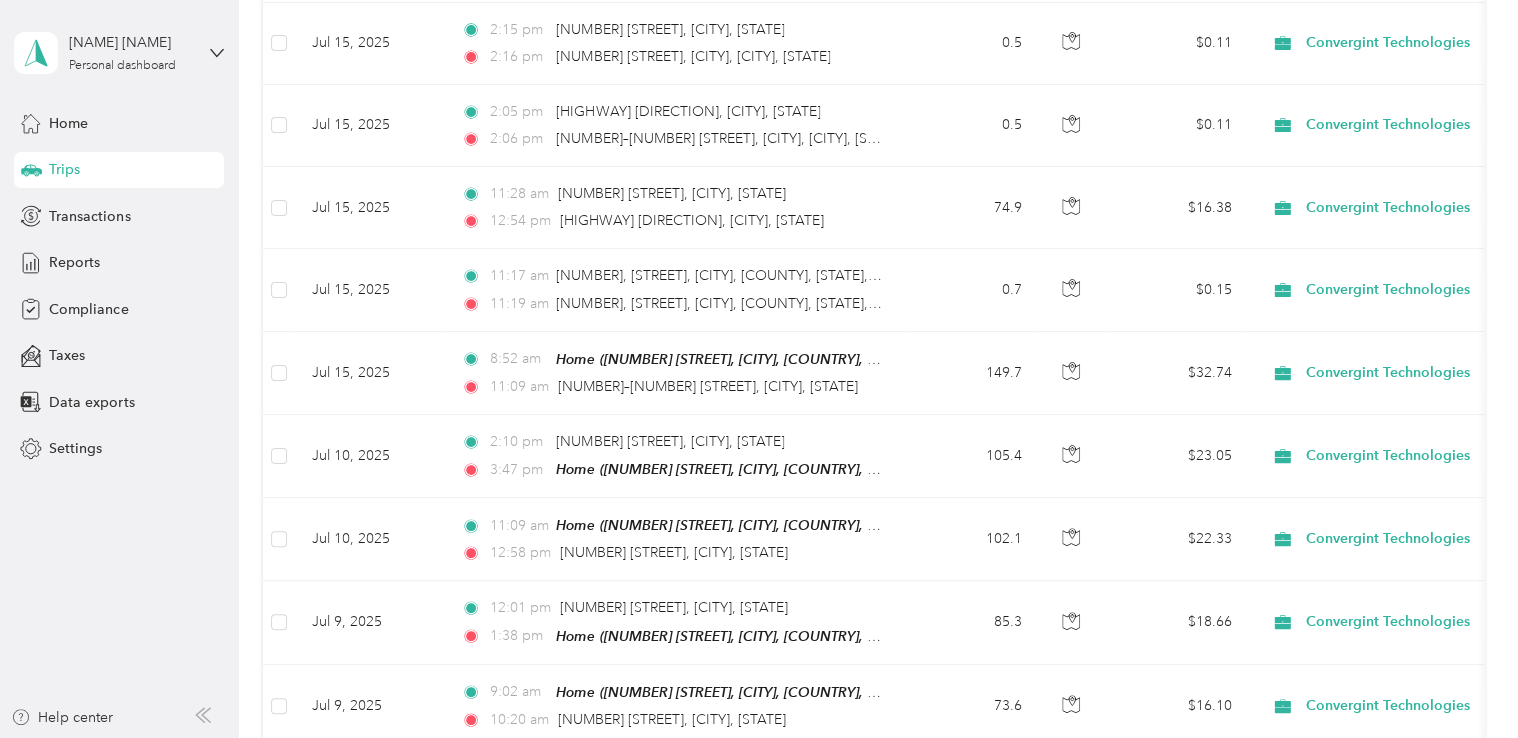scroll, scrollTop: 2011, scrollLeft: 0, axis: vertical 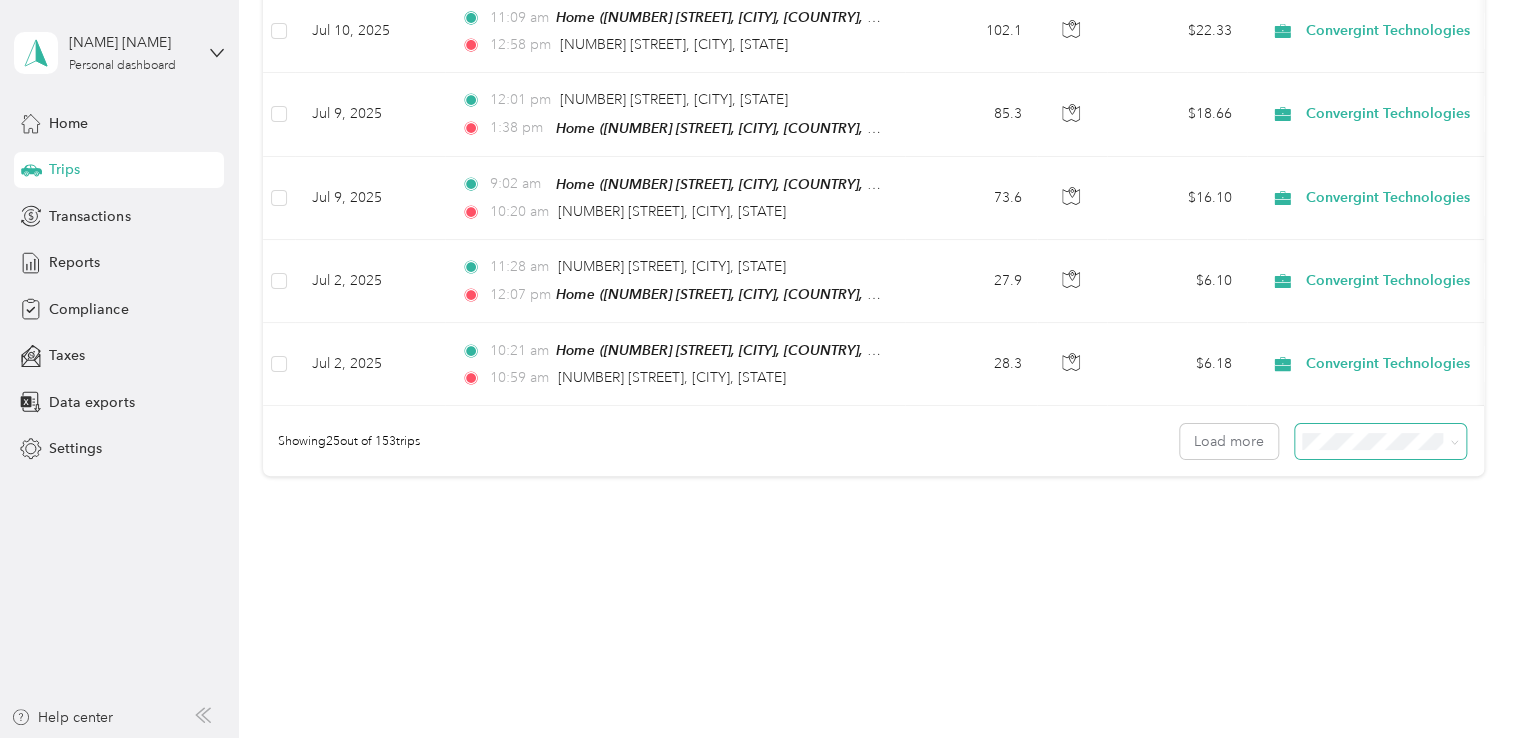 drag, startPoint x: 1440, startPoint y: 430, endPoint x: 1428, endPoint y: 458, distance: 30.463093 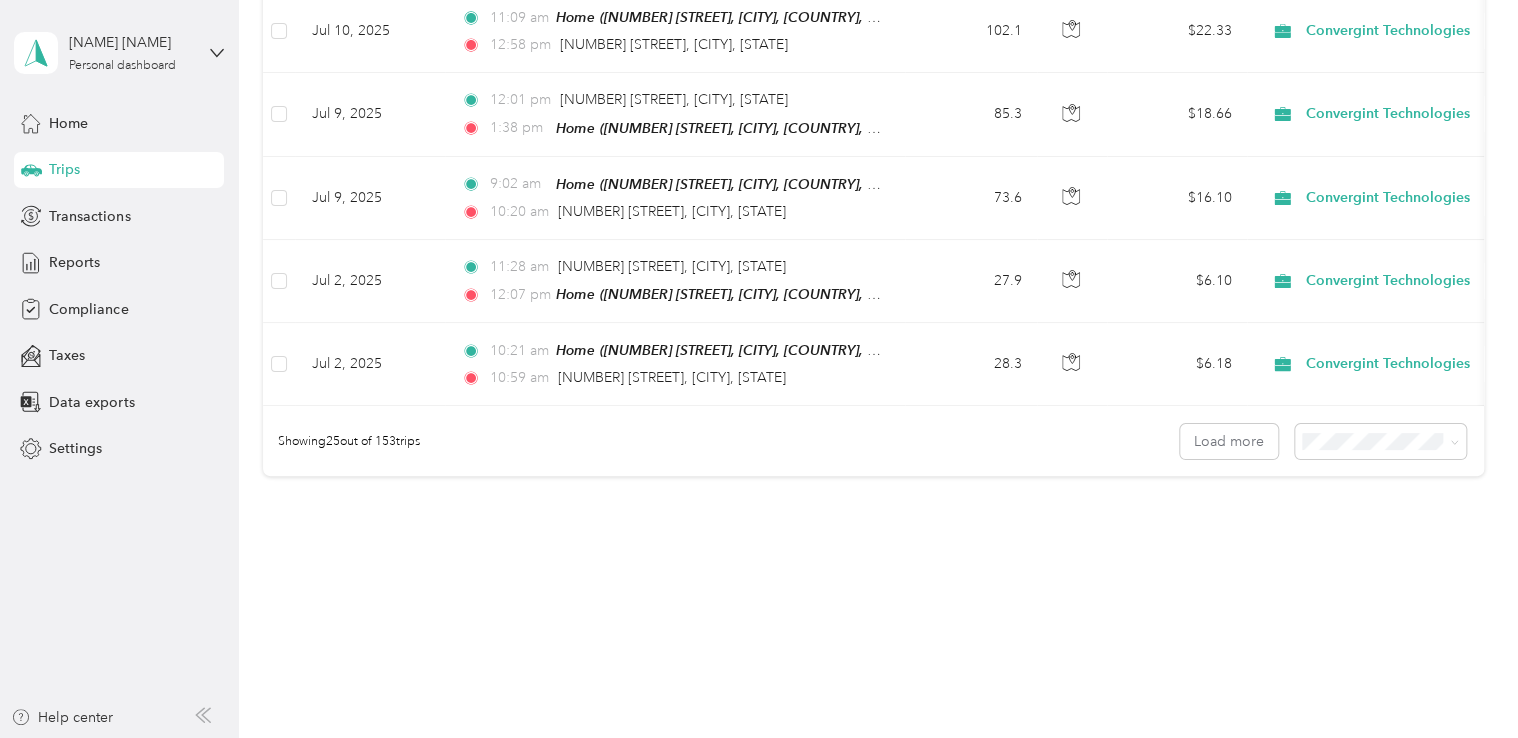 click at bounding box center [1451, 441] 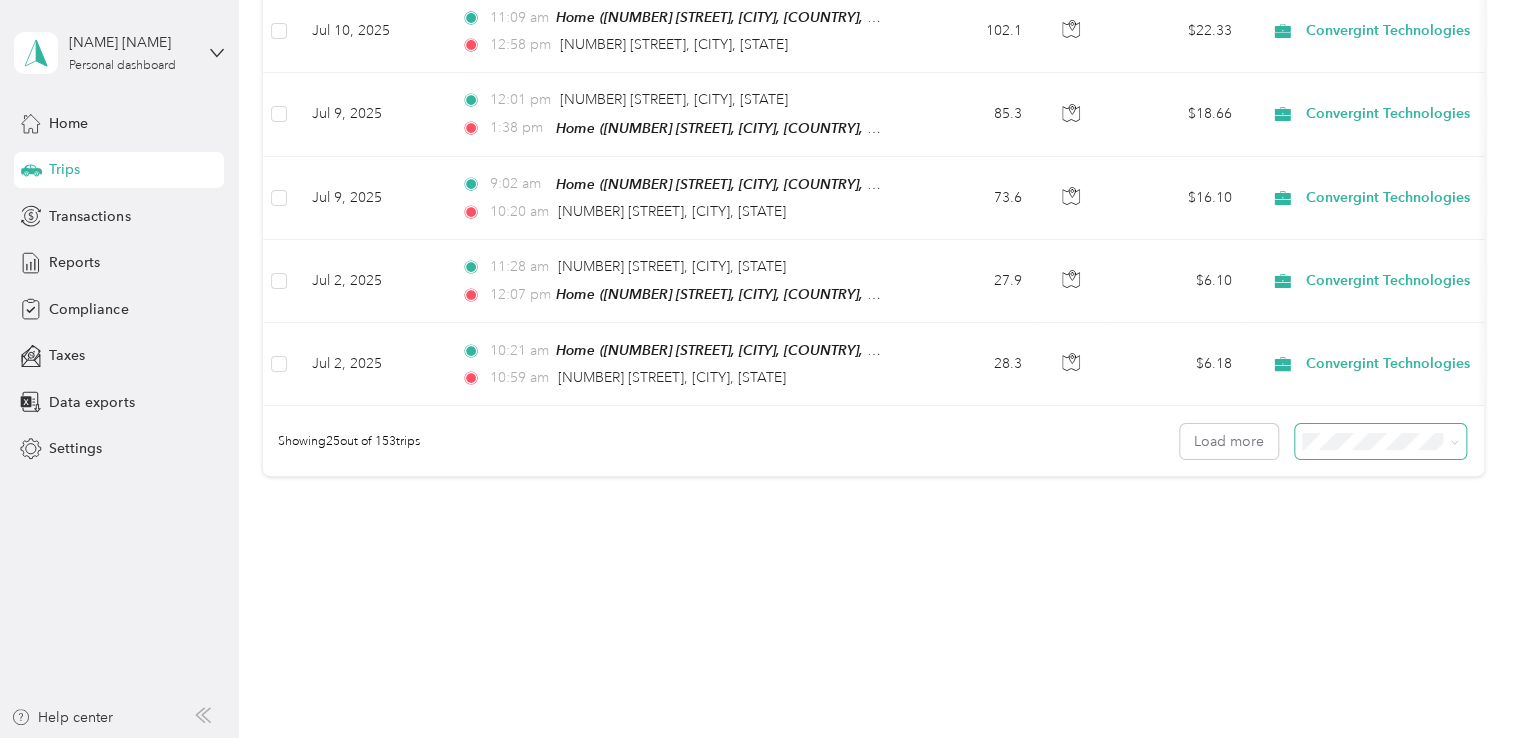 click 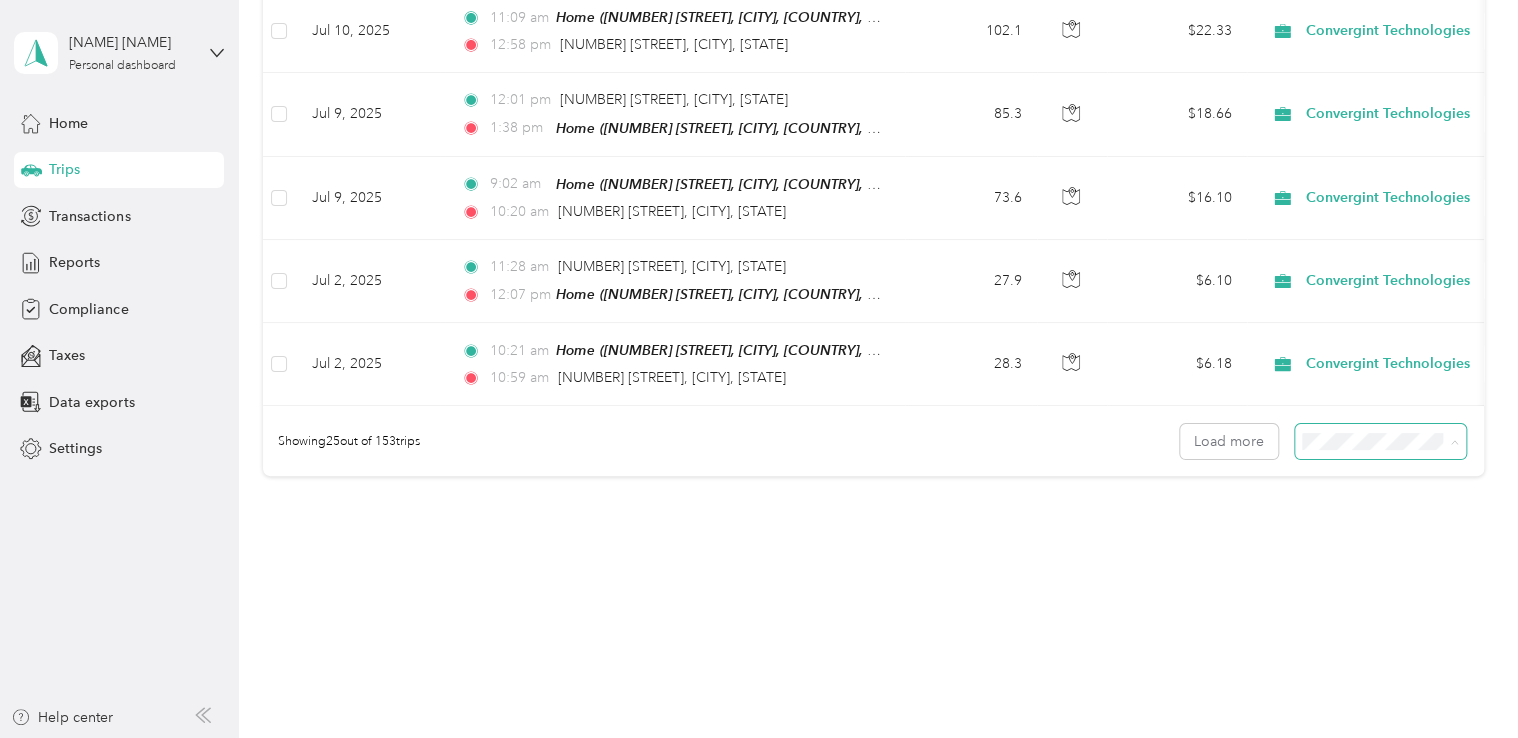 click on "50 per load" at bounding box center (1375, 498) 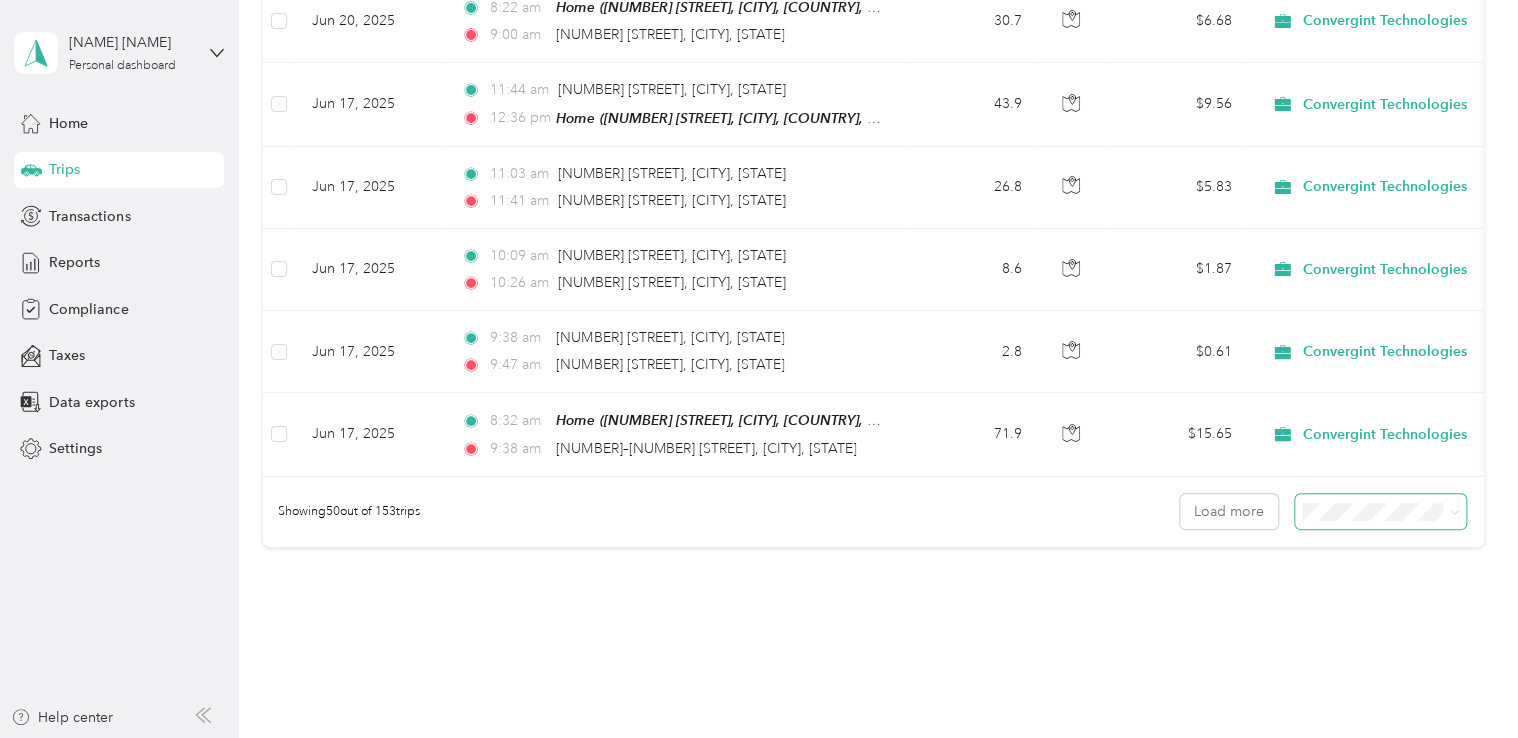scroll, scrollTop: 4062, scrollLeft: 0, axis: vertical 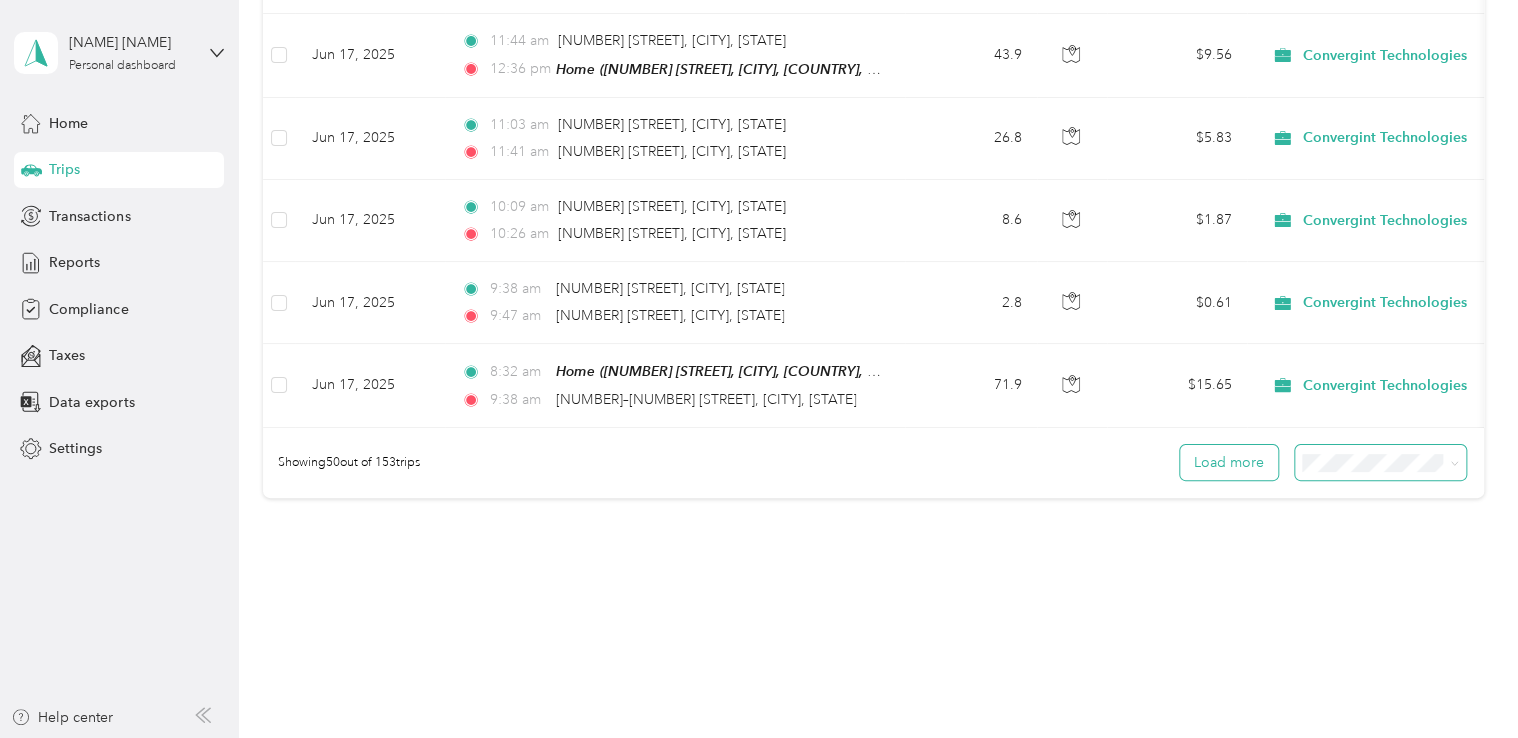 click on "Load more" at bounding box center (1229, 462) 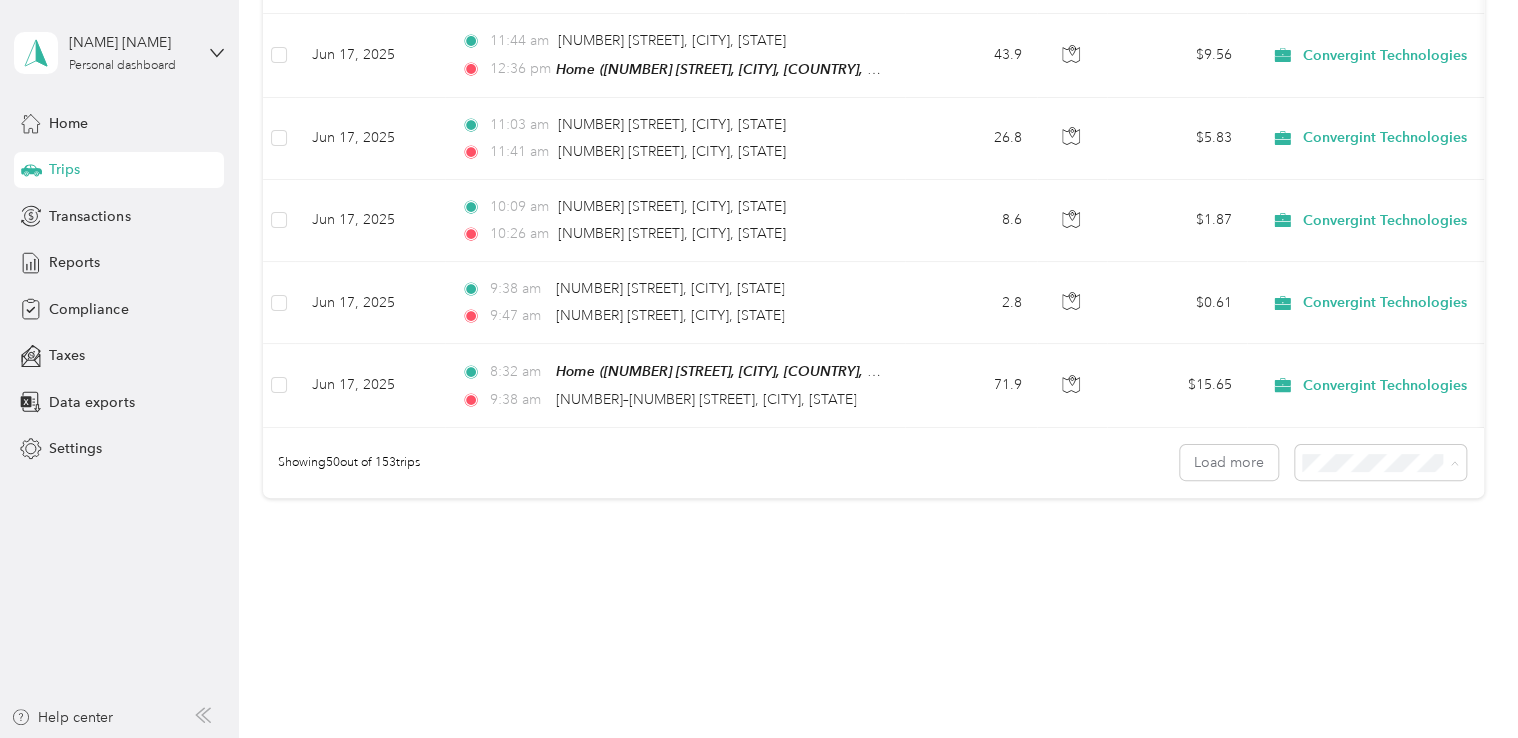 click on "100 per load" at bounding box center [1375, 533] 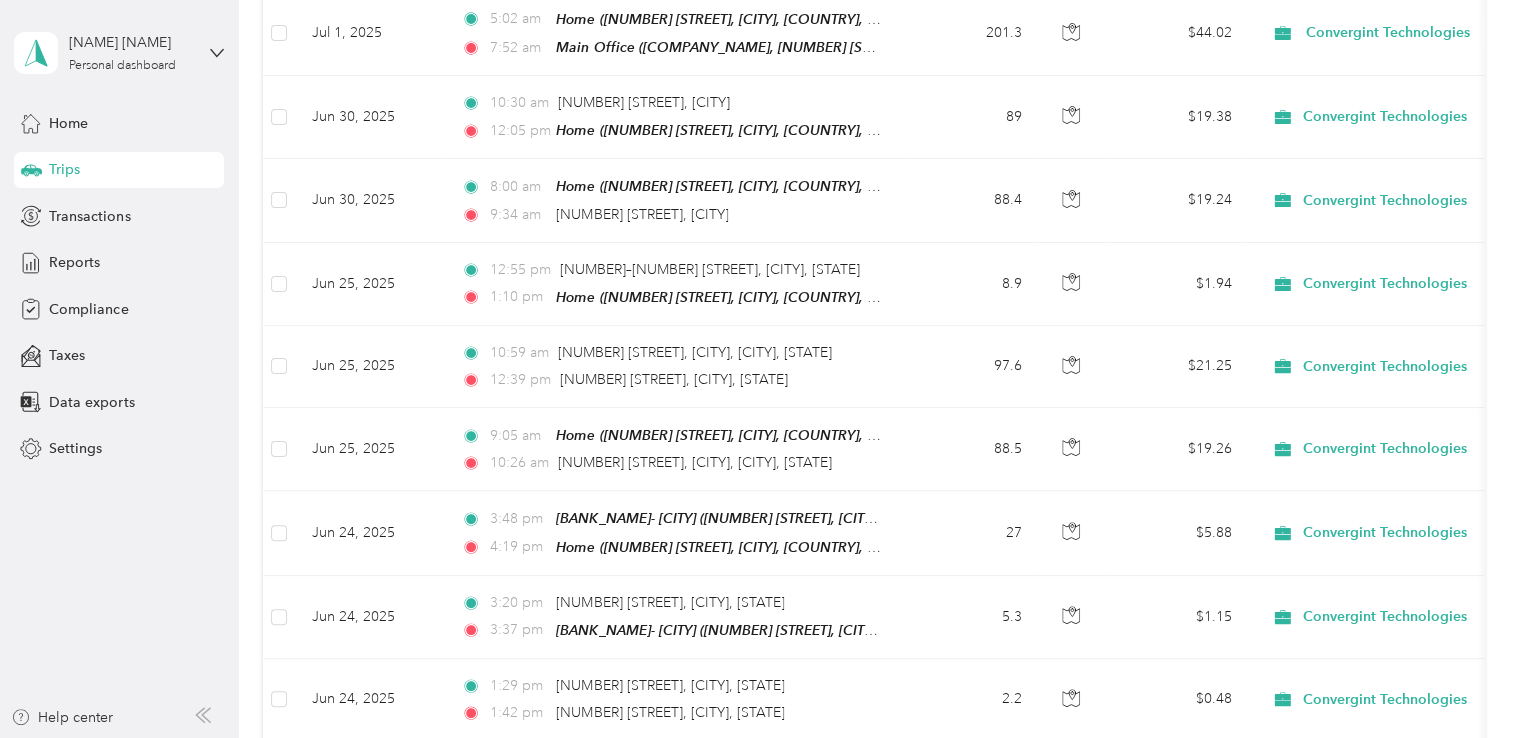 scroll, scrollTop: 2700, scrollLeft: 0, axis: vertical 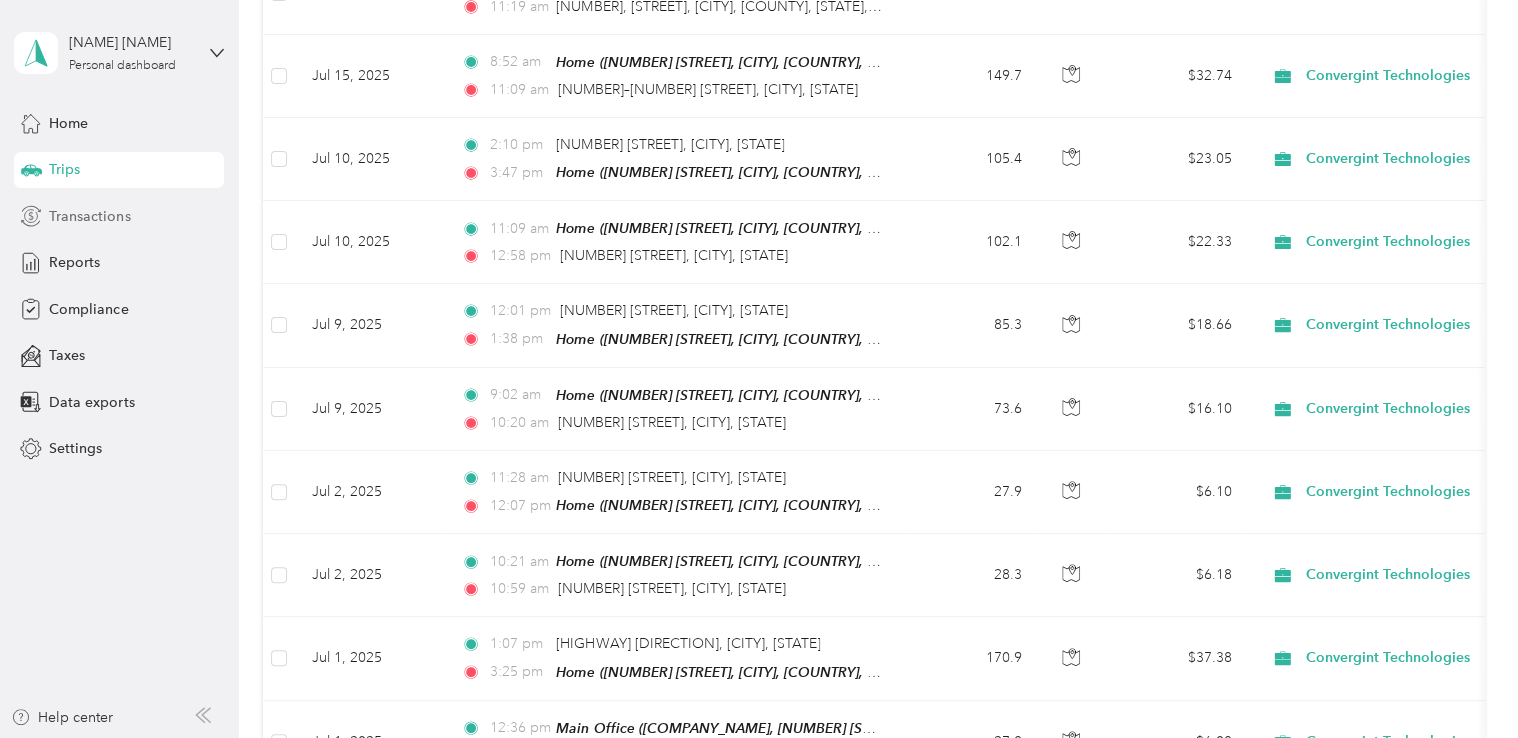 drag, startPoint x: 88, startPoint y: 210, endPoint x: 220, endPoint y: 162, distance: 140.4564 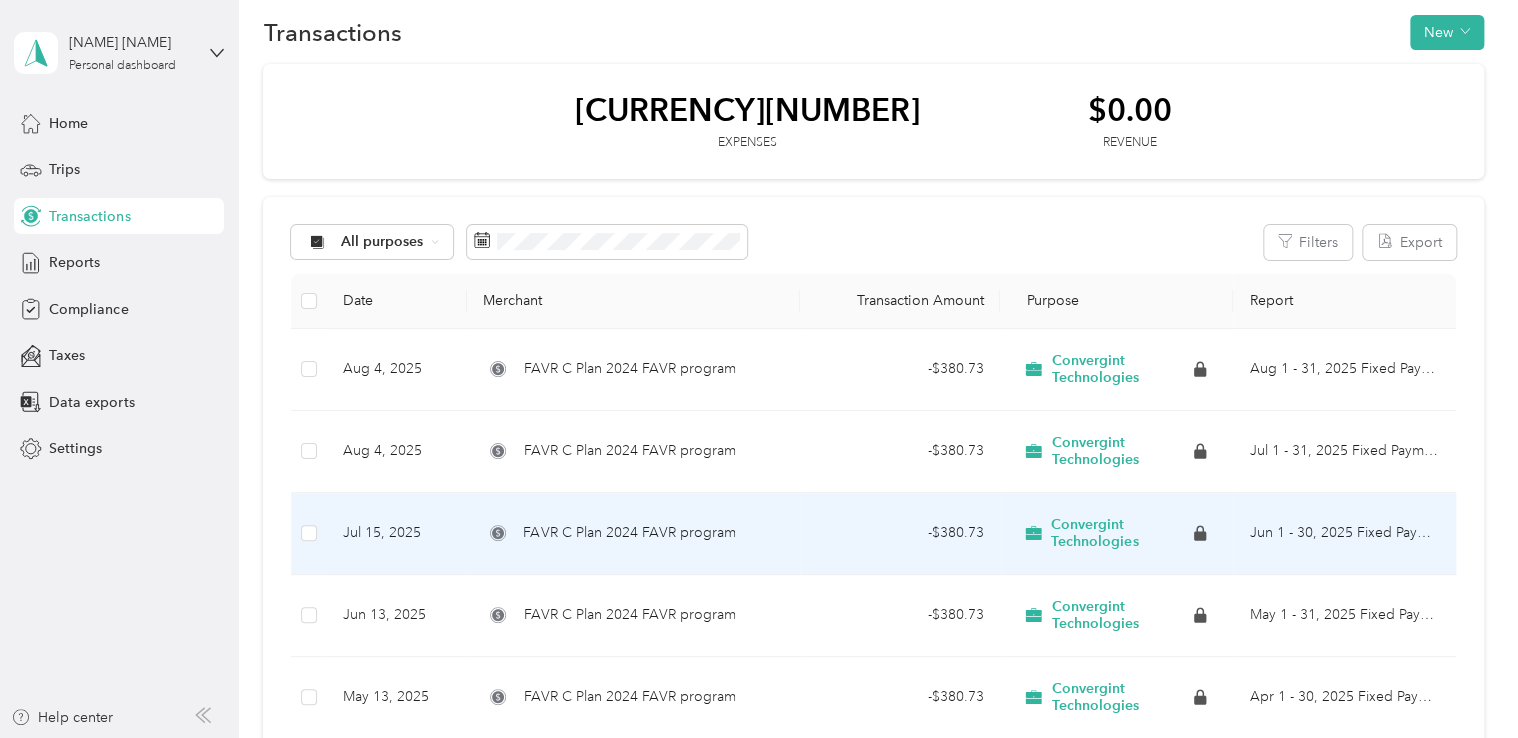 scroll, scrollTop: 0, scrollLeft: 0, axis: both 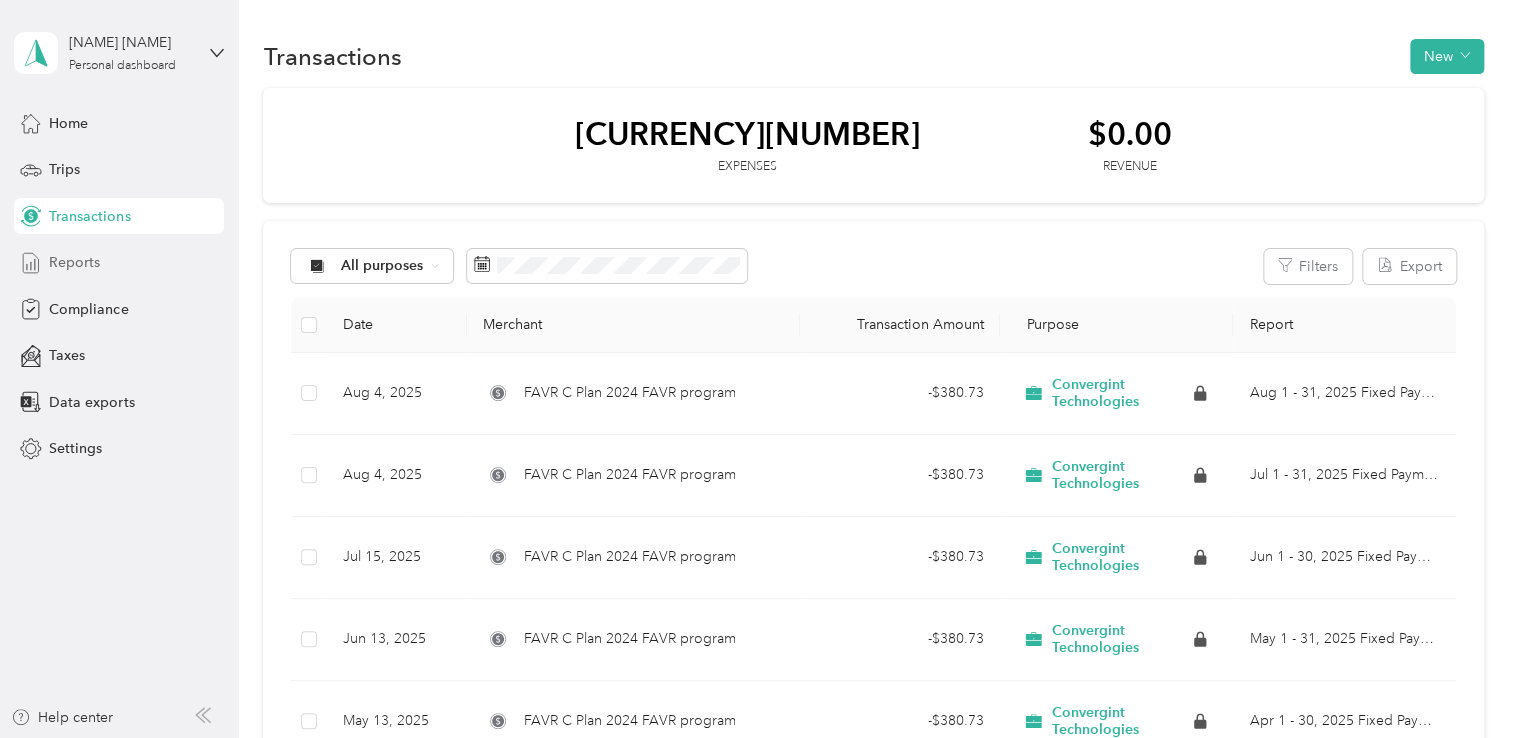 click on "Reports" at bounding box center [119, 263] 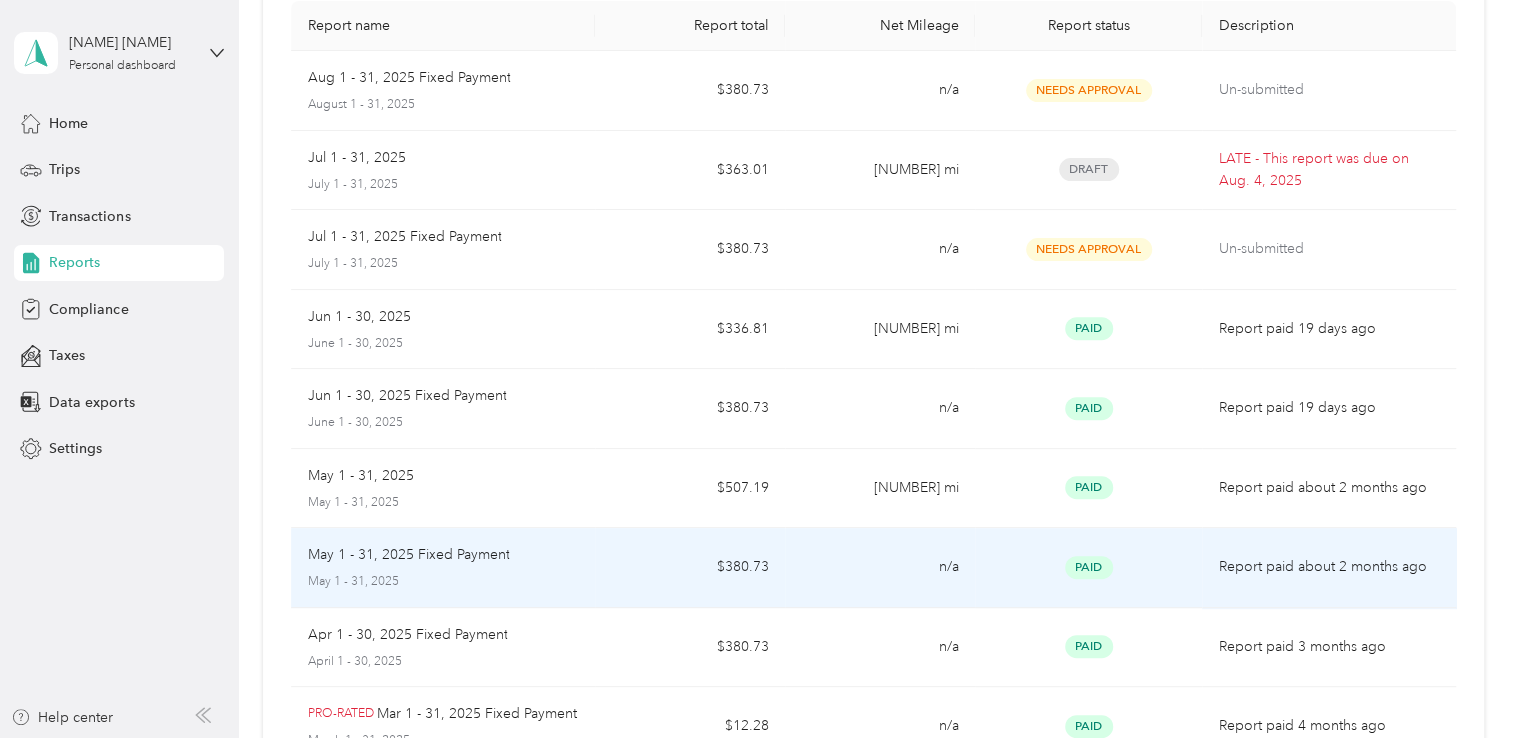 scroll, scrollTop: 0, scrollLeft: 0, axis: both 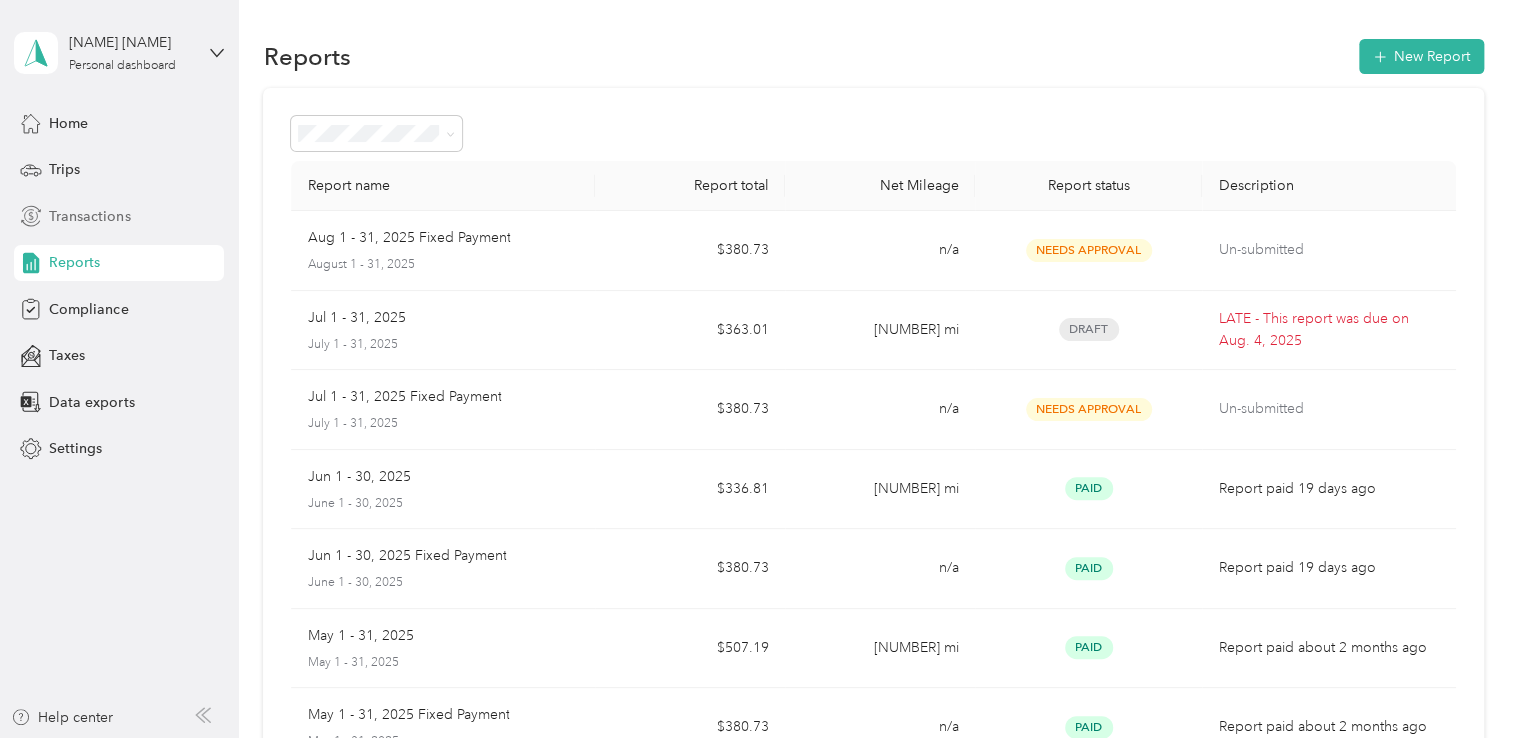 click on "Transactions" at bounding box center (89, 216) 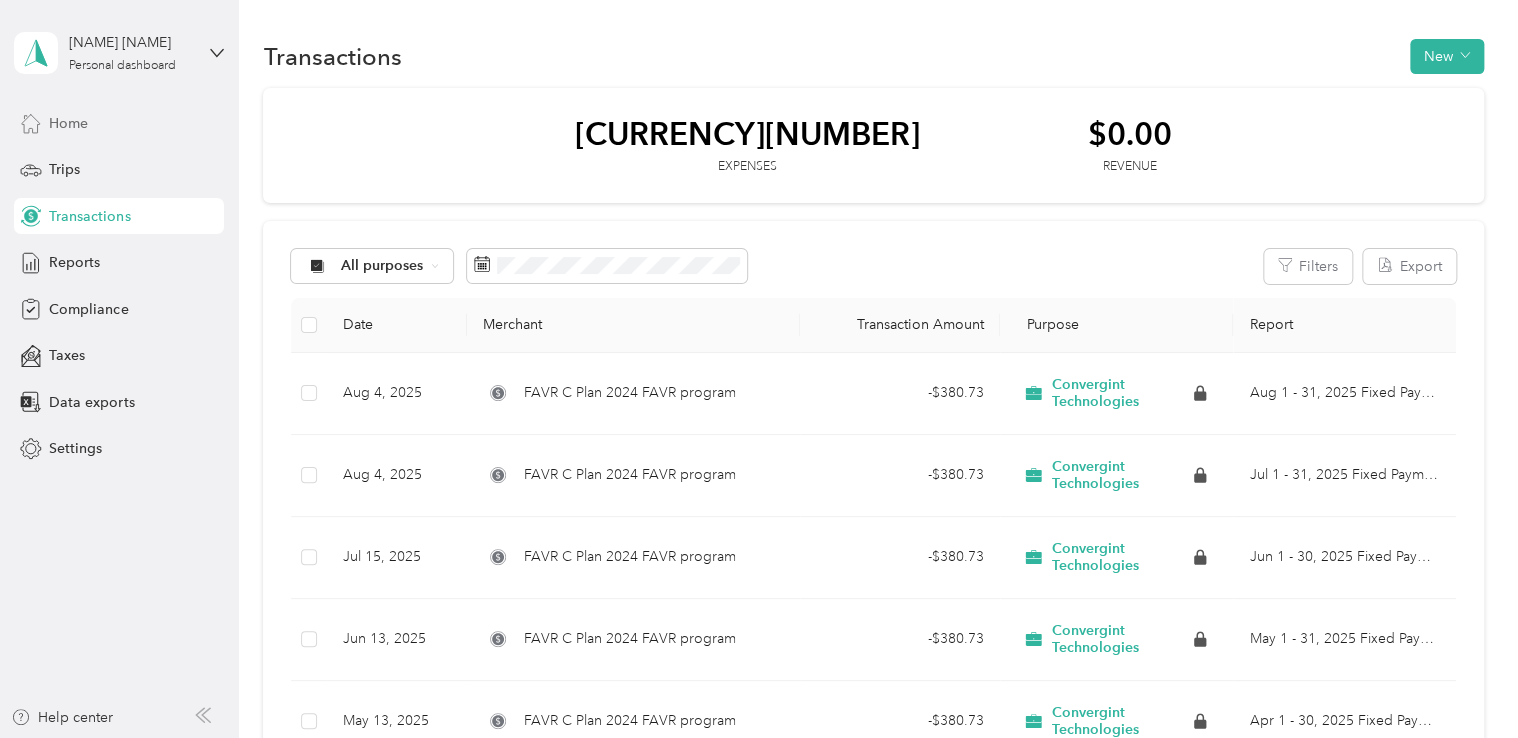 click on "Home" at bounding box center (68, 123) 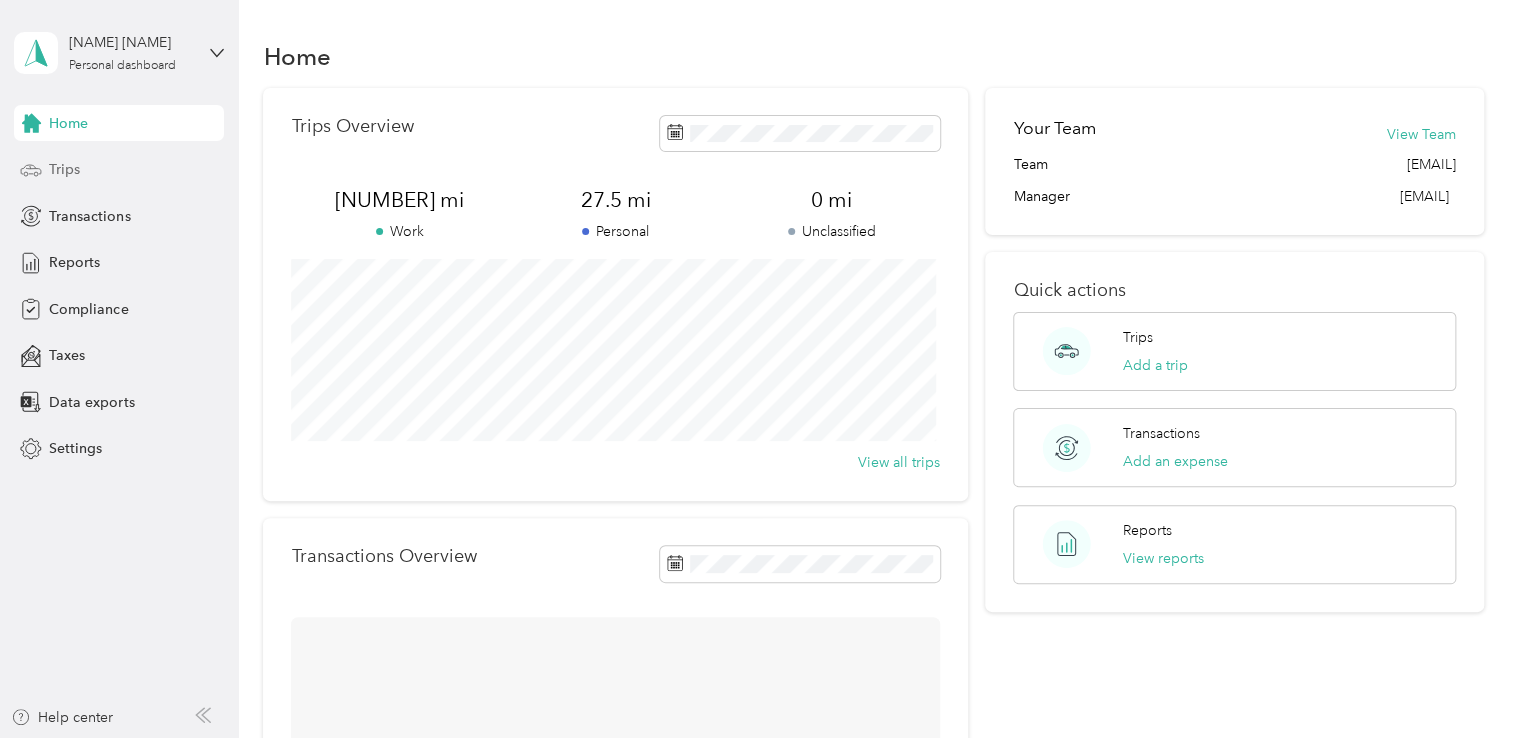 click on "Trips" at bounding box center (119, 170) 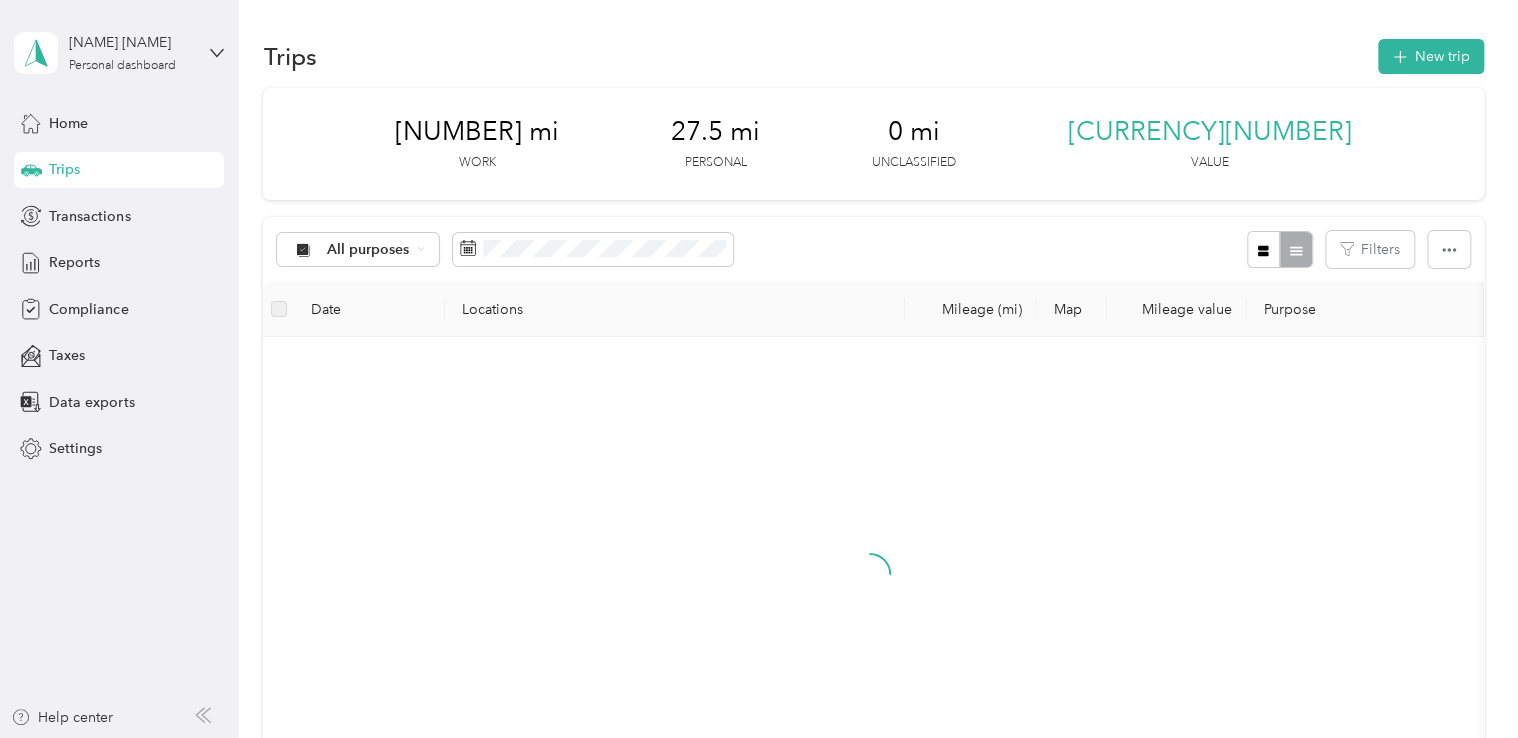 click on "Trips" at bounding box center (119, 170) 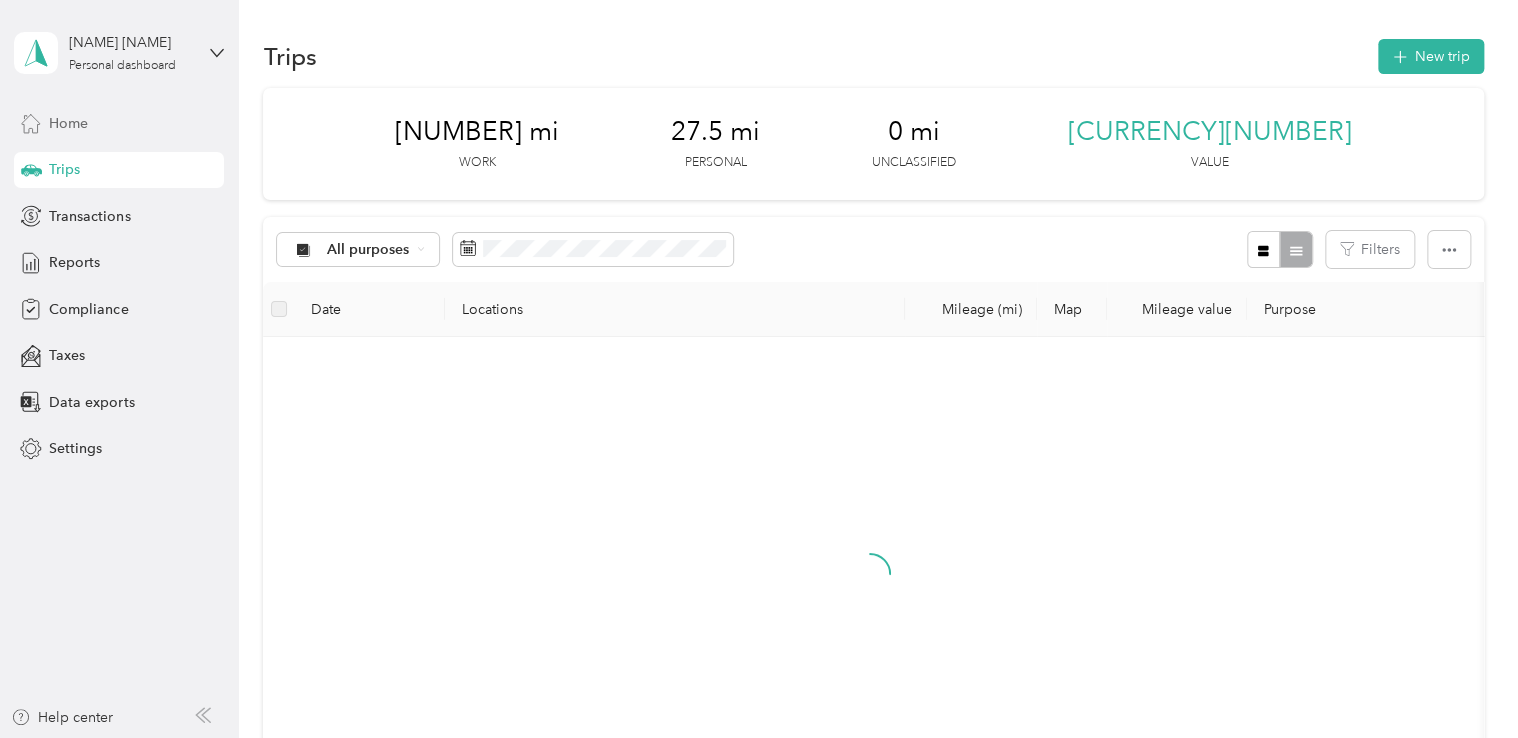 click on "Home" at bounding box center [68, 123] 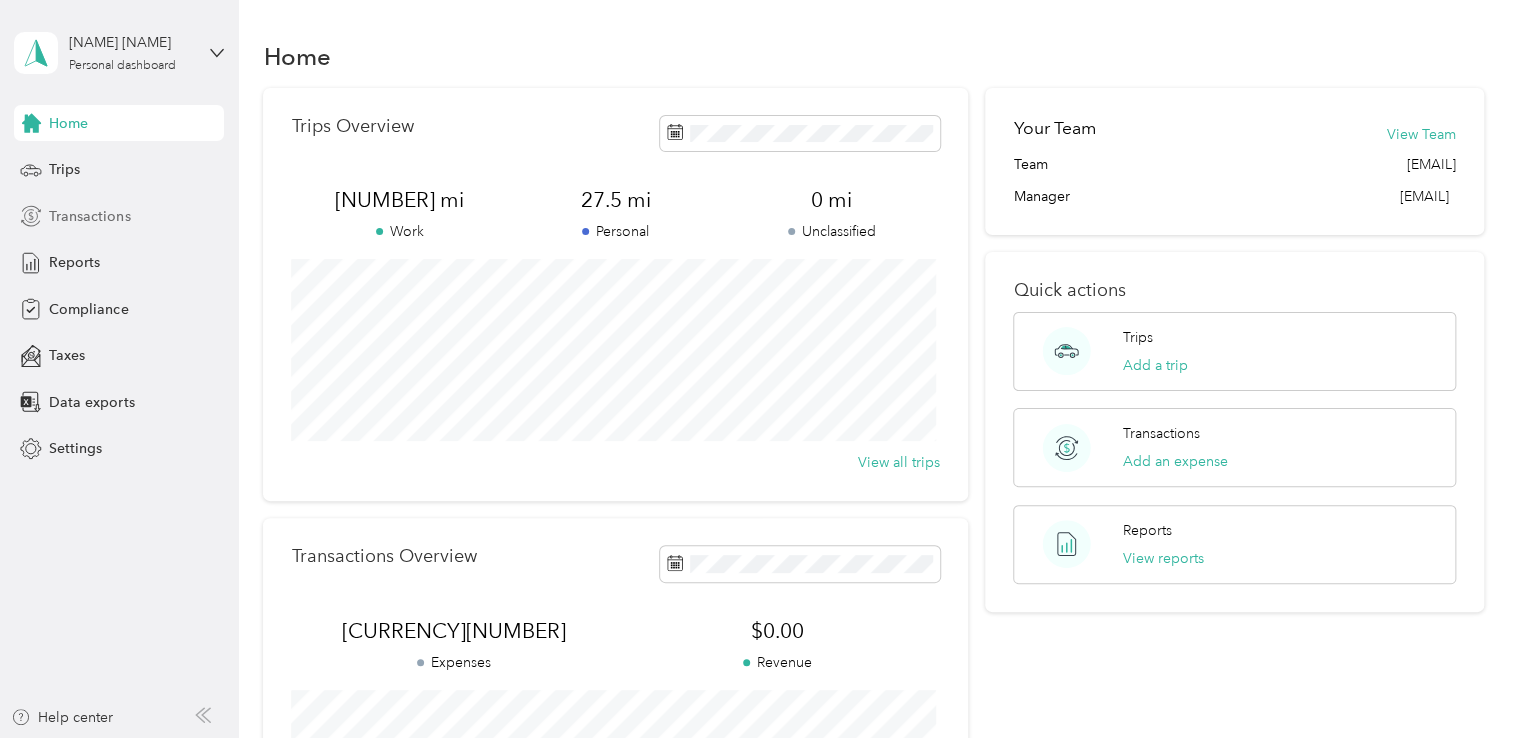 click on "Transactions" at bounding box center (89, 216) 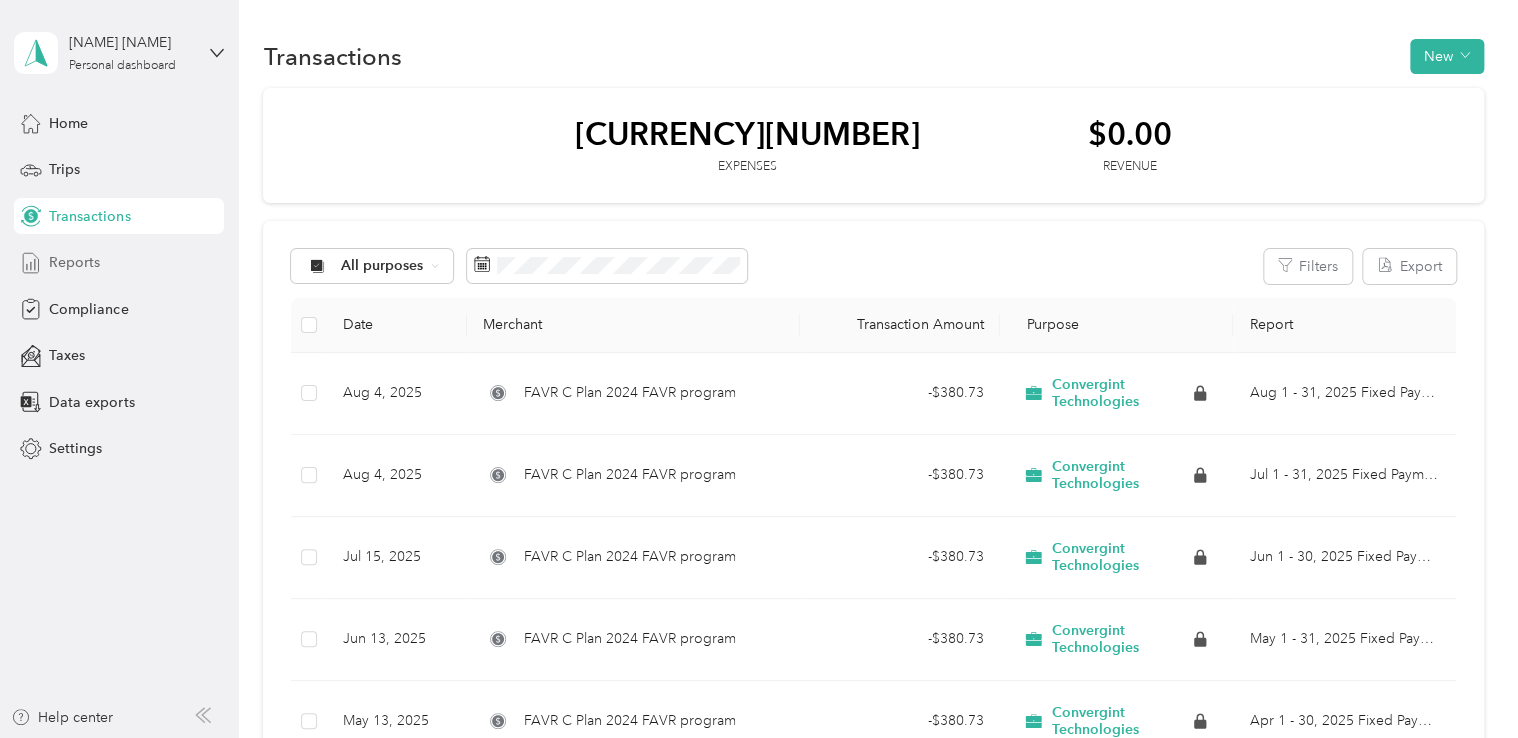 click on "Reports" at bounding box center [74, 262] 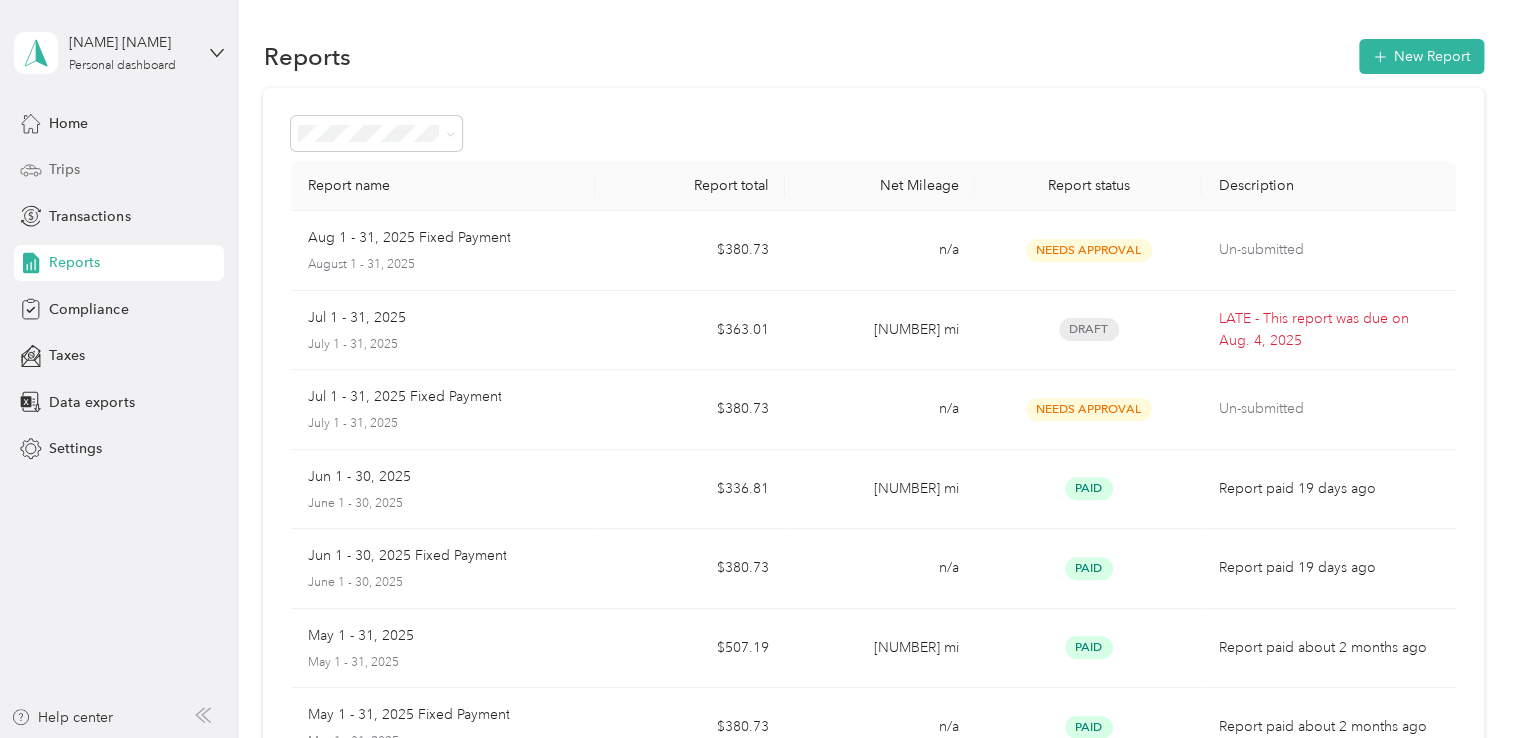 click on "Trips" at bounding box center (64, 169) 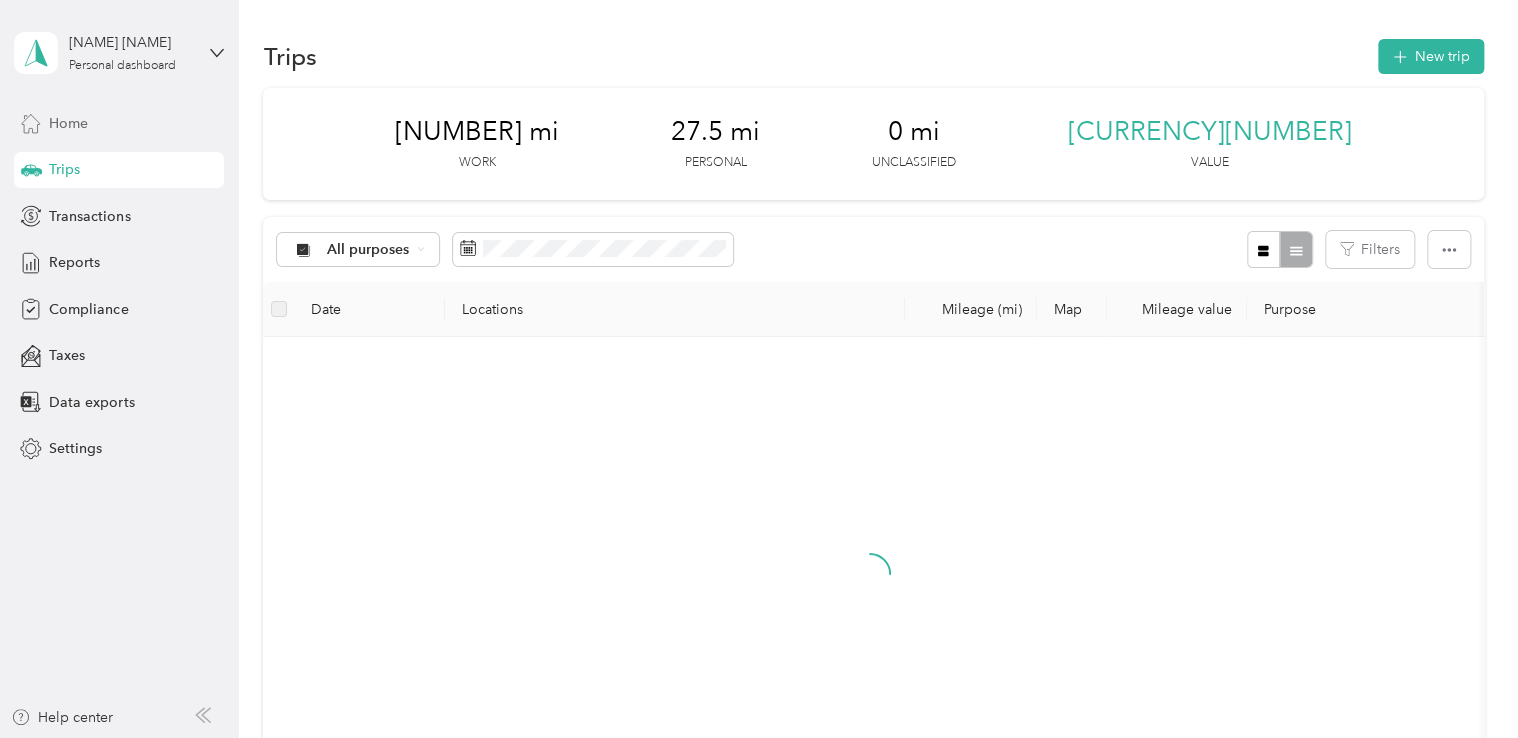 click on "Home" at bounding box center (68, 123) 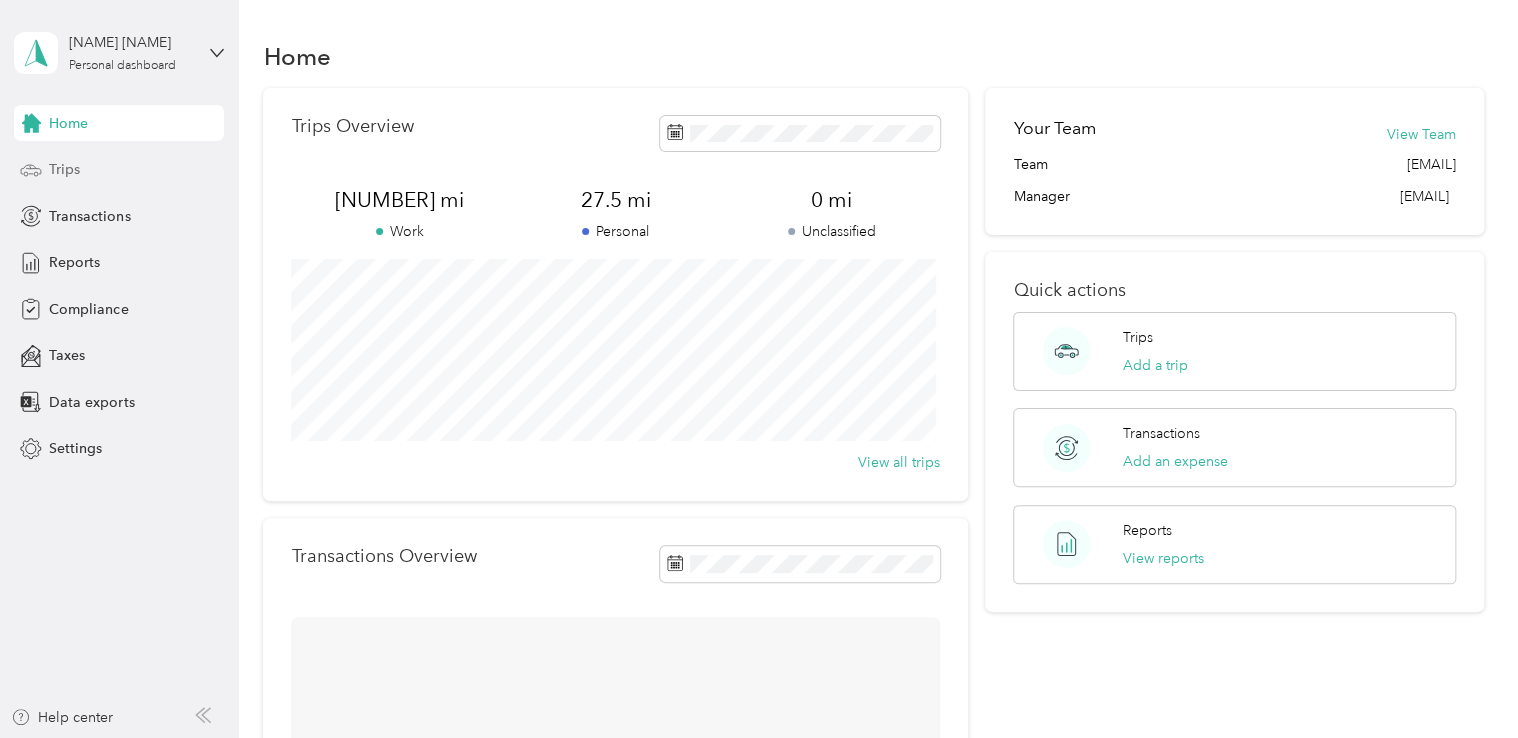 click on "Trips" at bounding box center (64, 169) 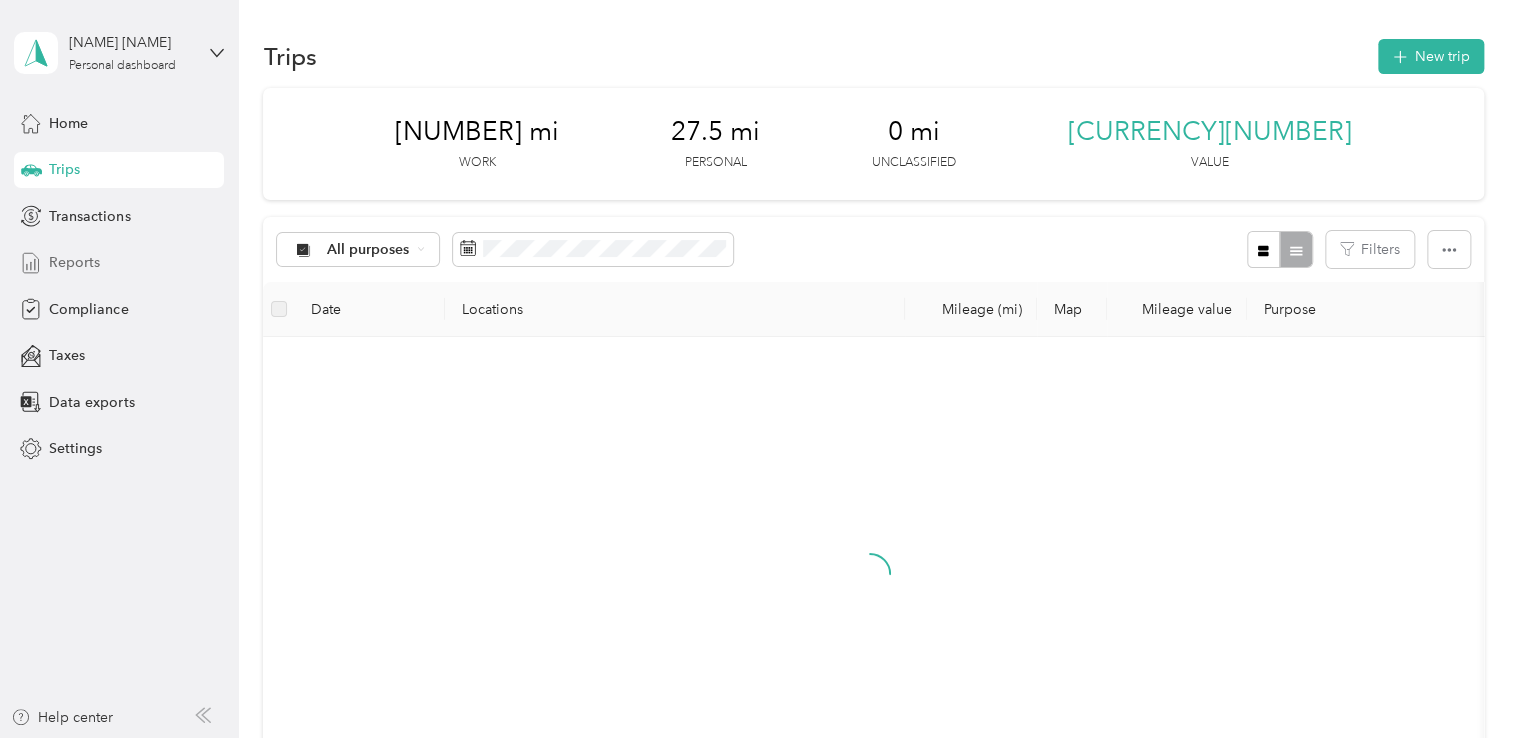 click on "Reports" at bounding box center [74, 262] 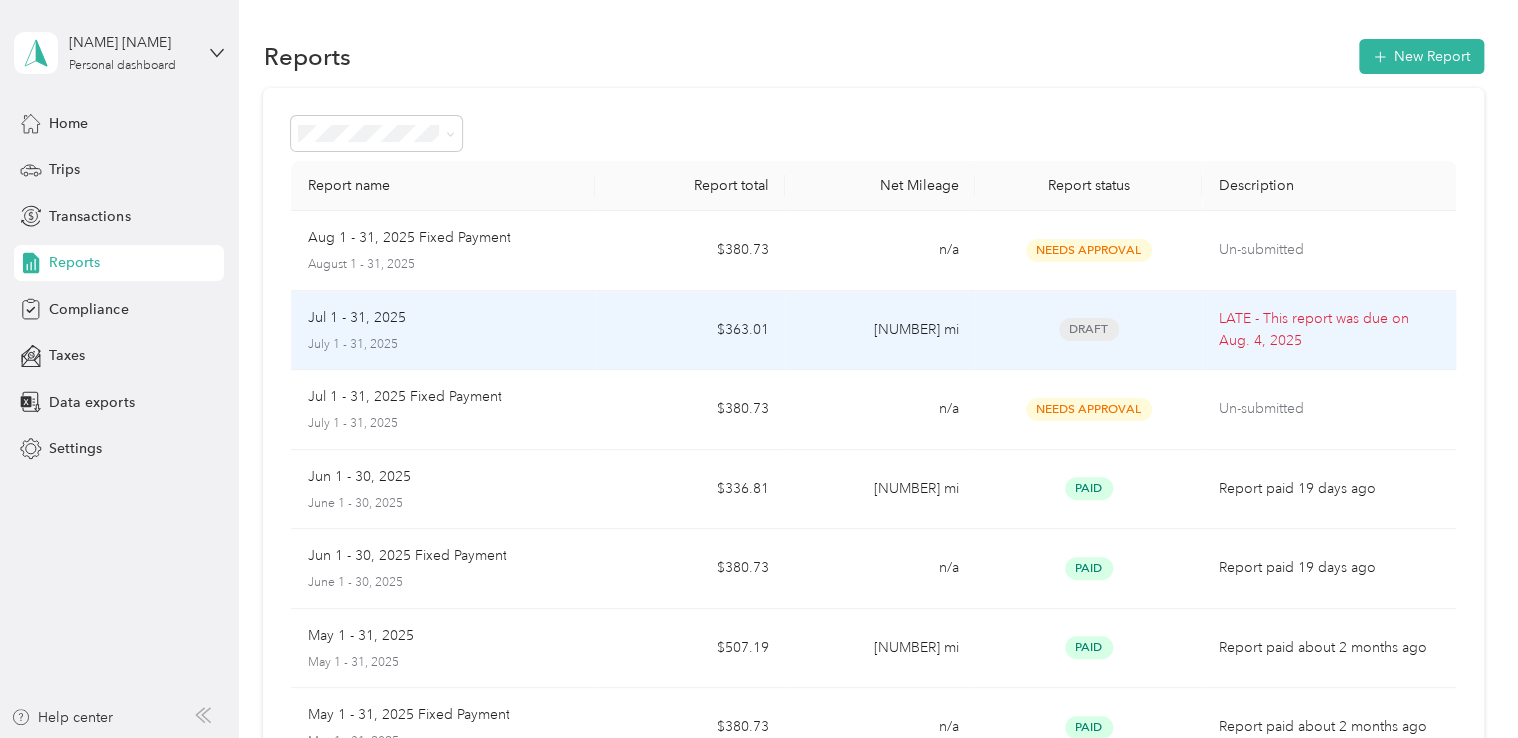 click on "Draft" at bounding box center (1089, 329) 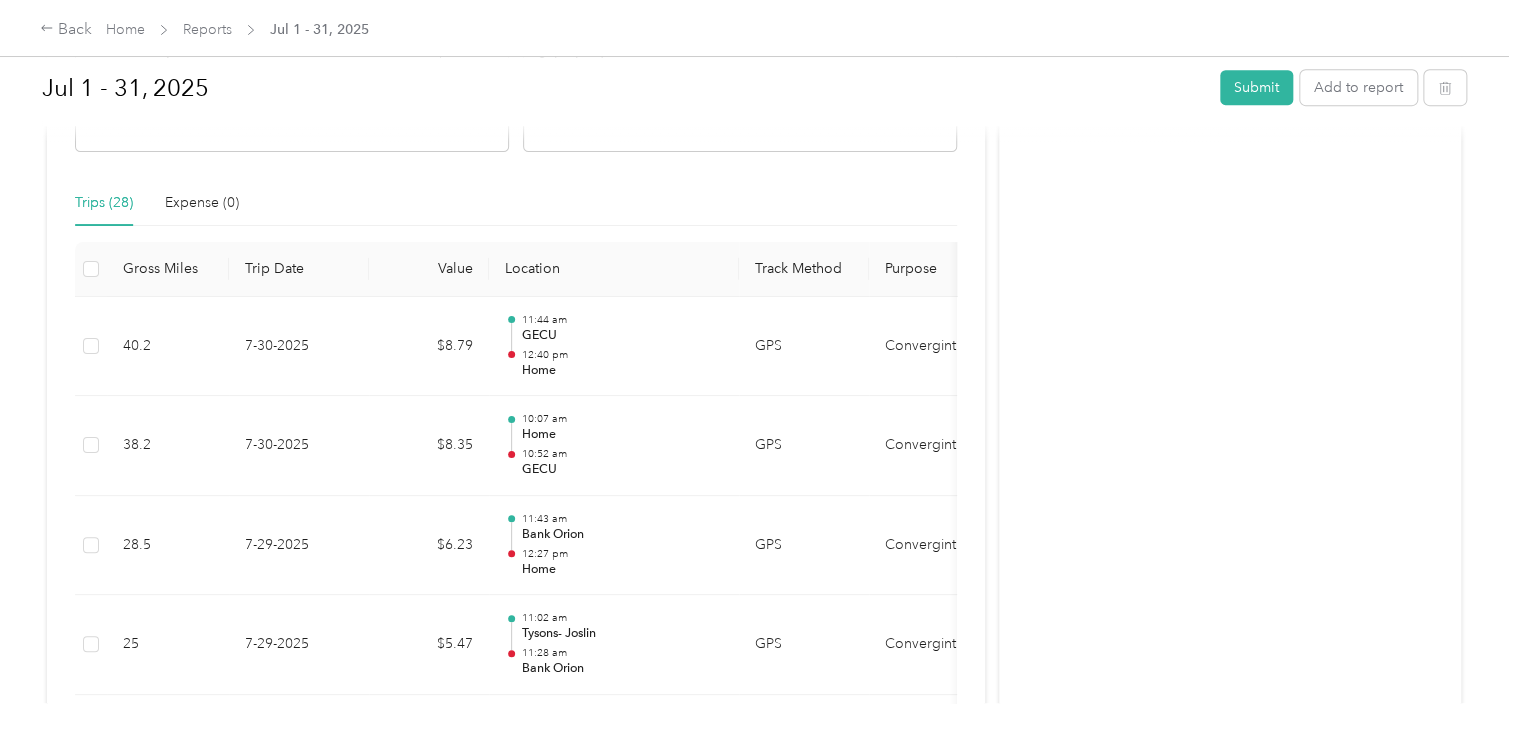scroll, scrollTop: 0, scrollLeft: 0, axis: both 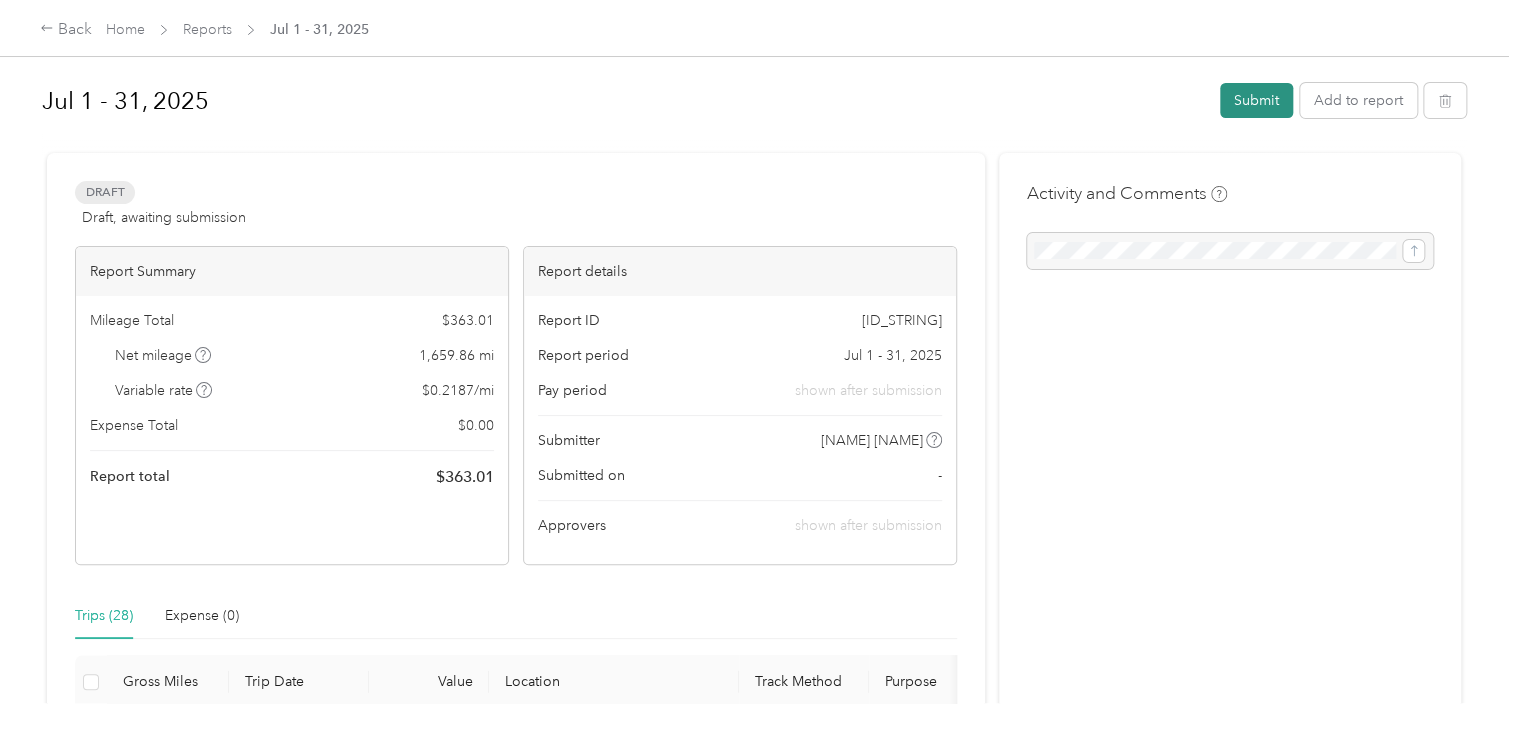 click on "Submit" at bounding box center [1256, 100] 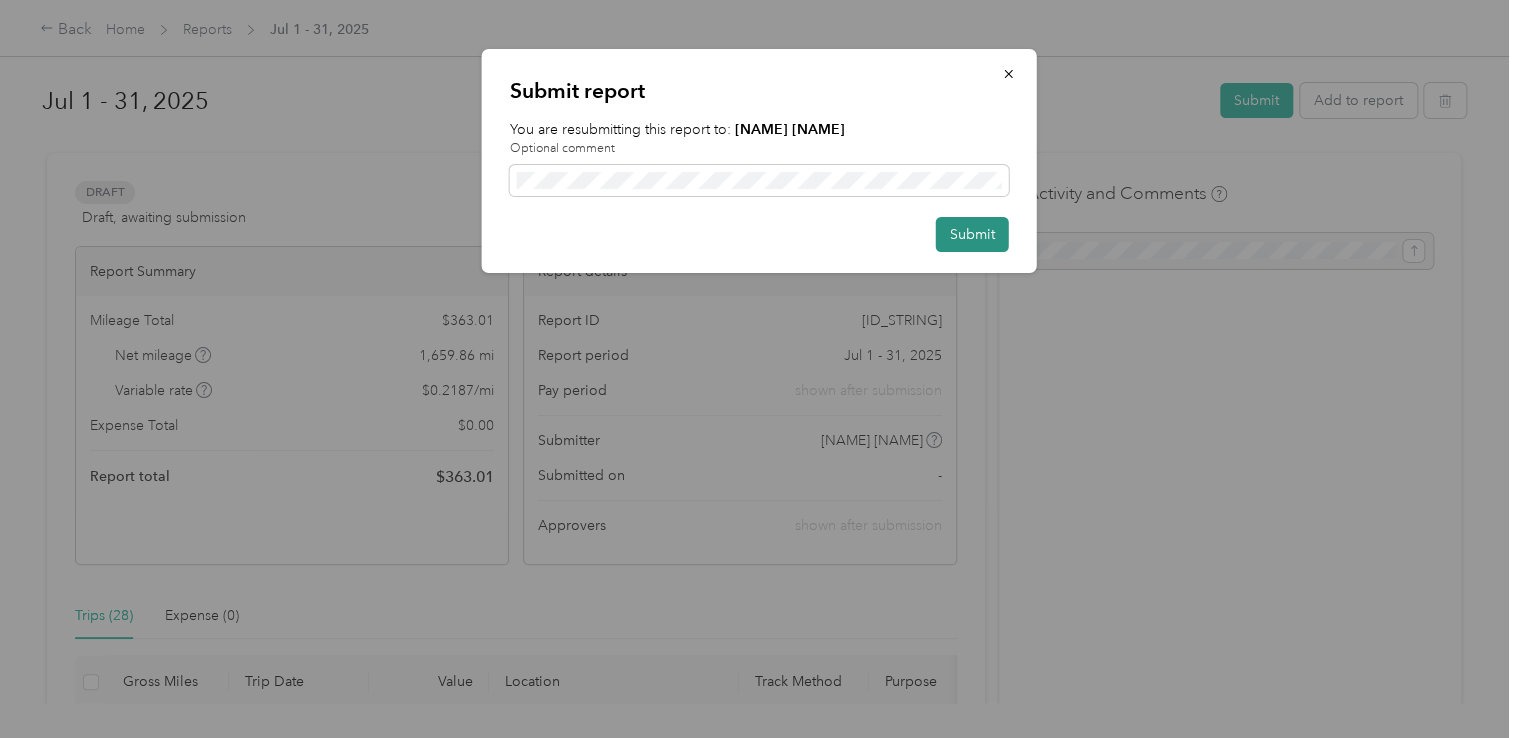 click on "Submit" at bounding box center [972, 234] 